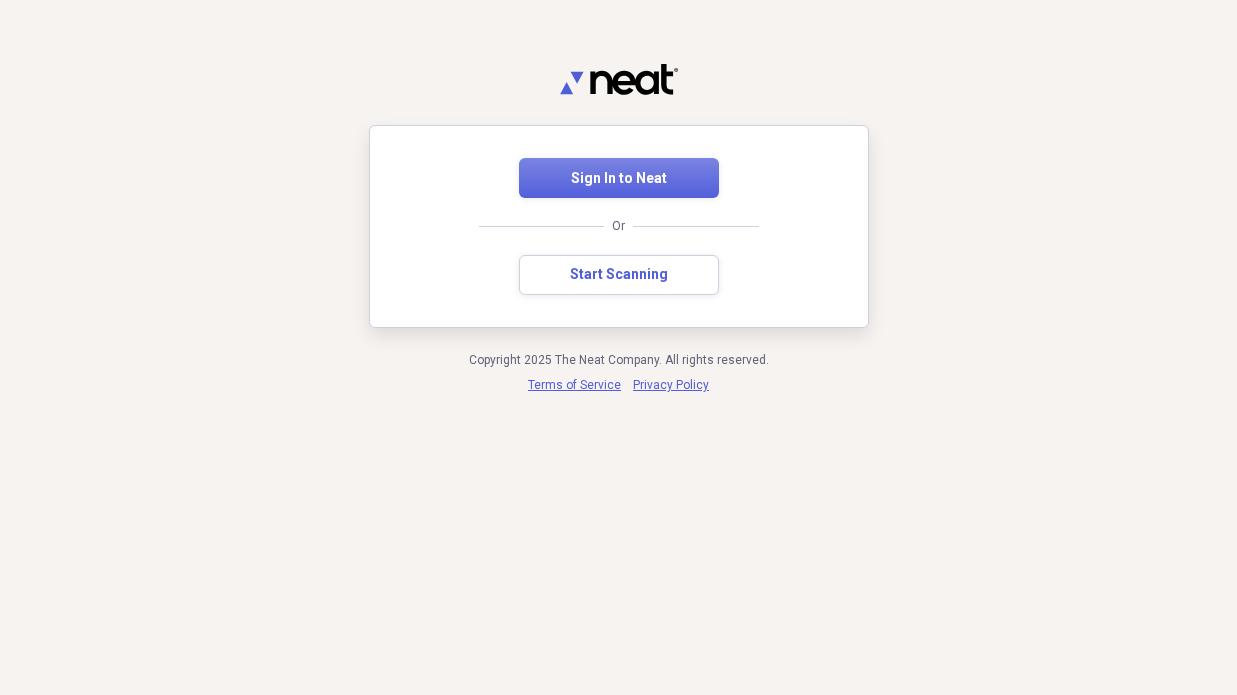 scroll, scrollTop: 0, scrollLeft: 0, axis: both 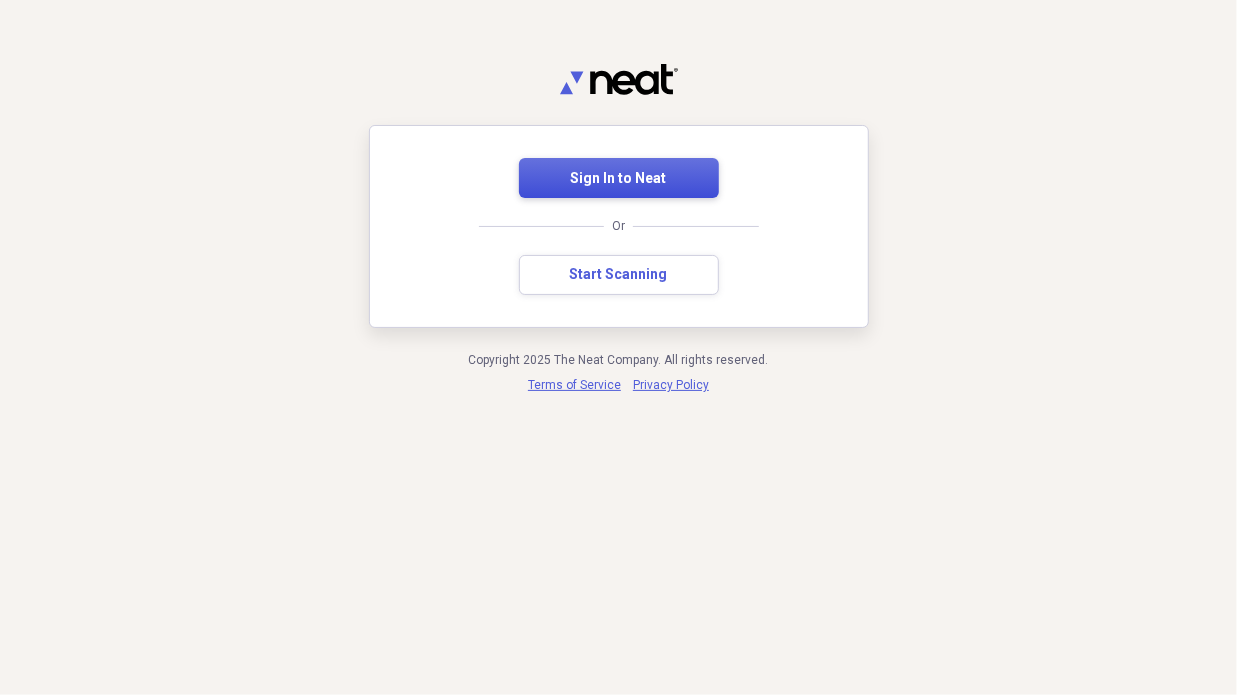 click on "Sign In to Neat" at bounding box center (619, 179) 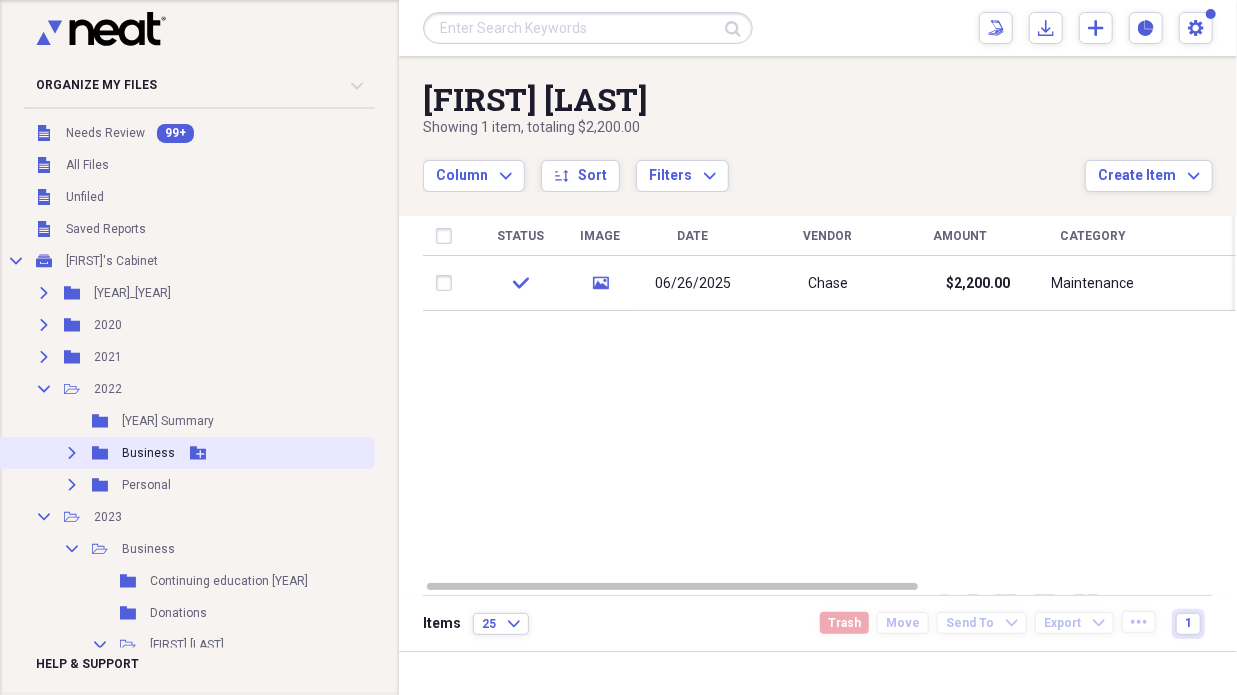 click on "Business" at bounding box center (148, 453) 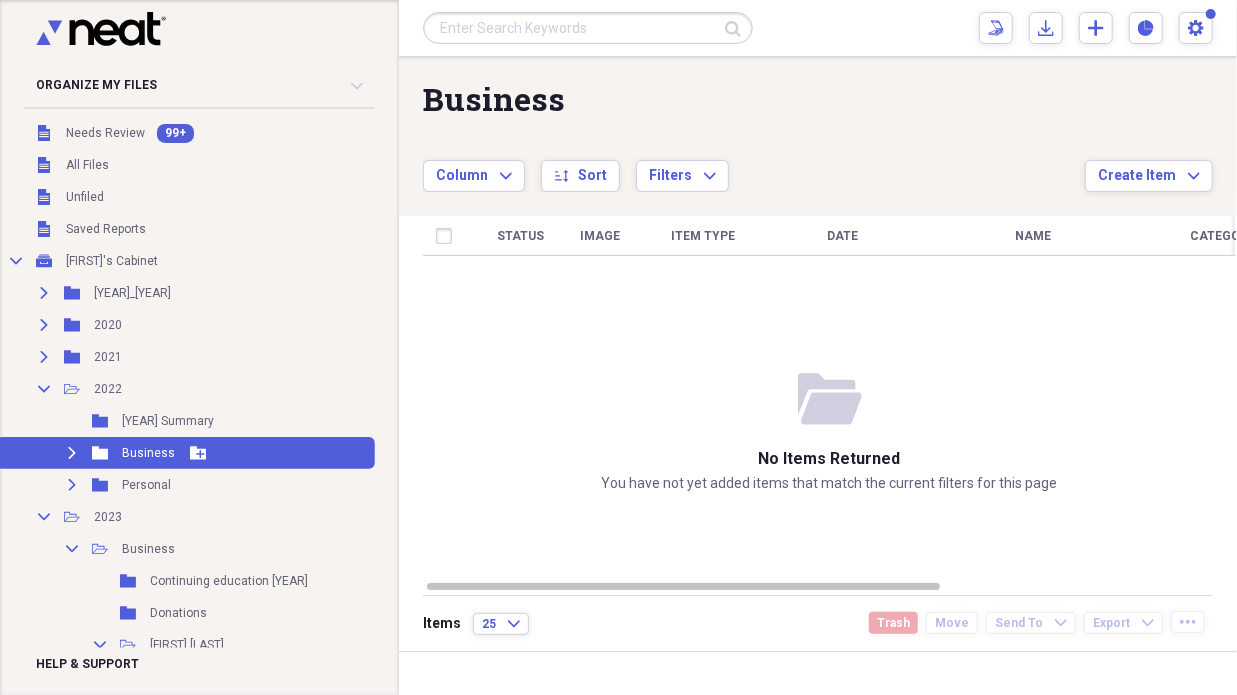 click 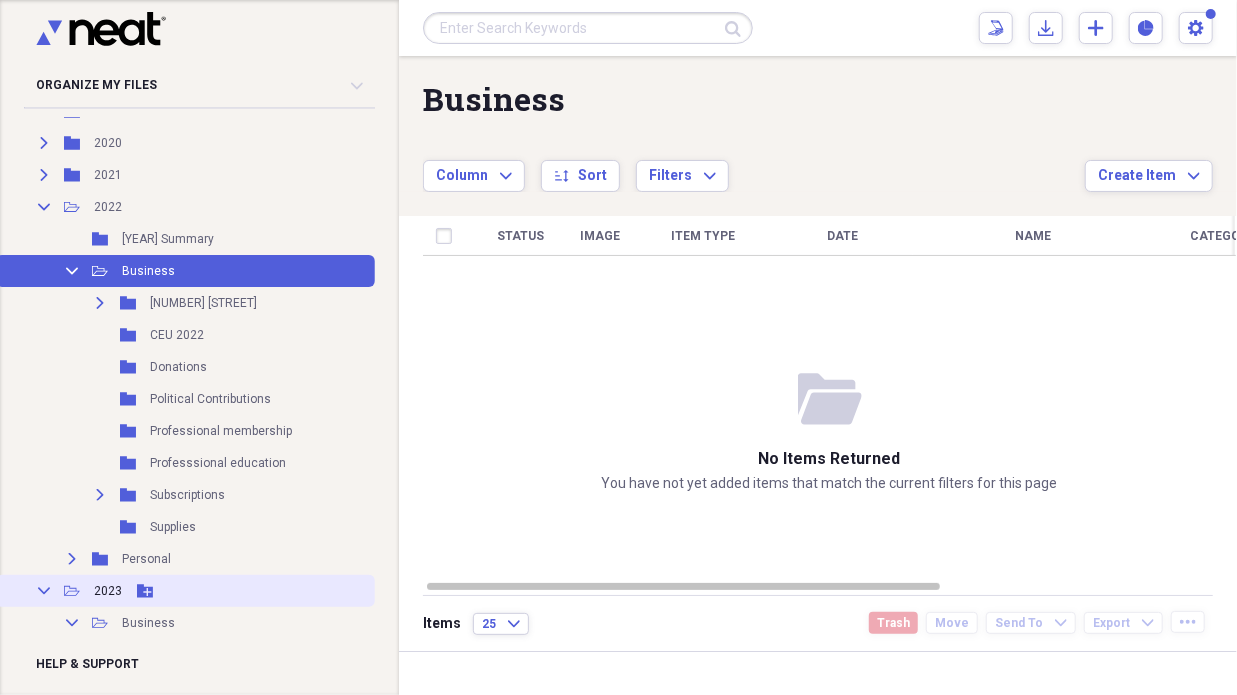 scroll, scrollTop: 300, scrollLeft: 0, axis: vertical 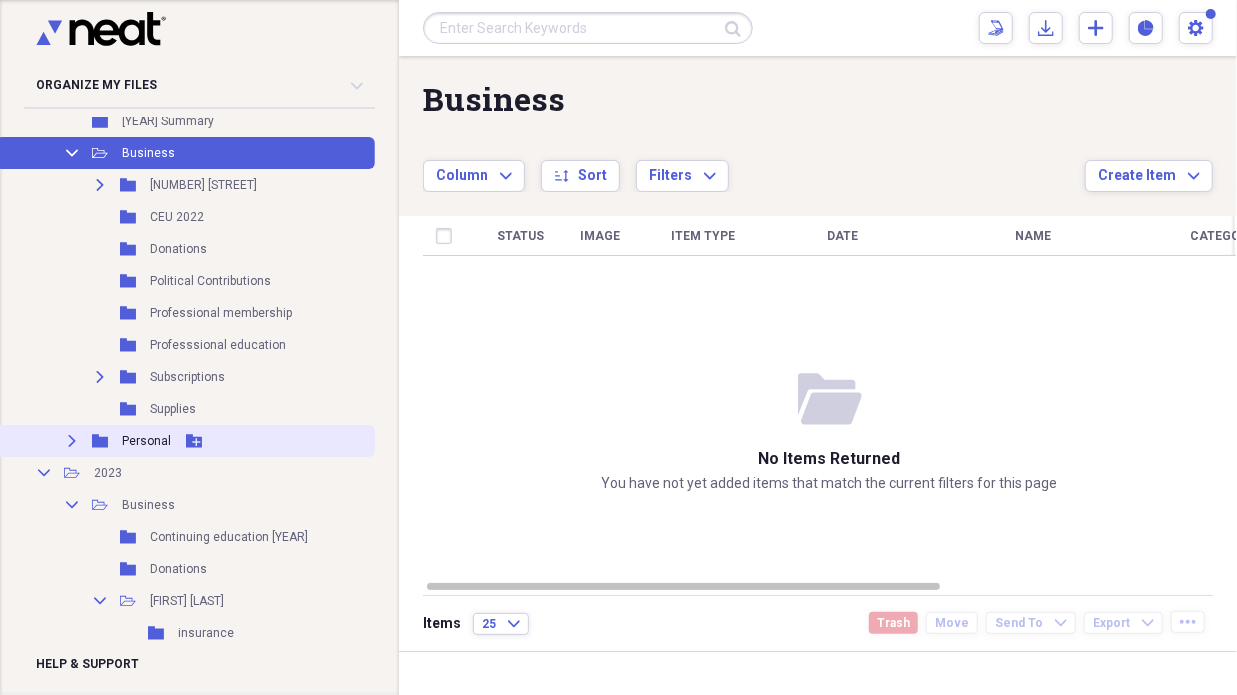click on "Expand" 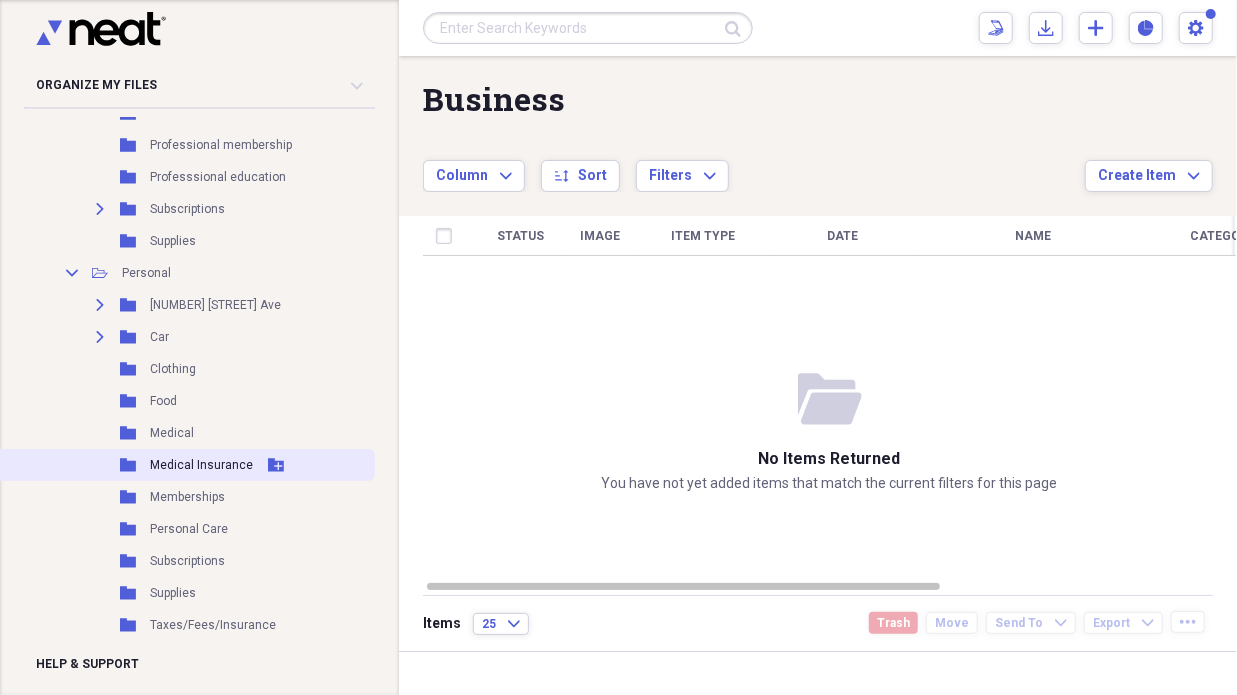 scroll, scrollTop: 500, scrollLeft: 0, axis: vertical 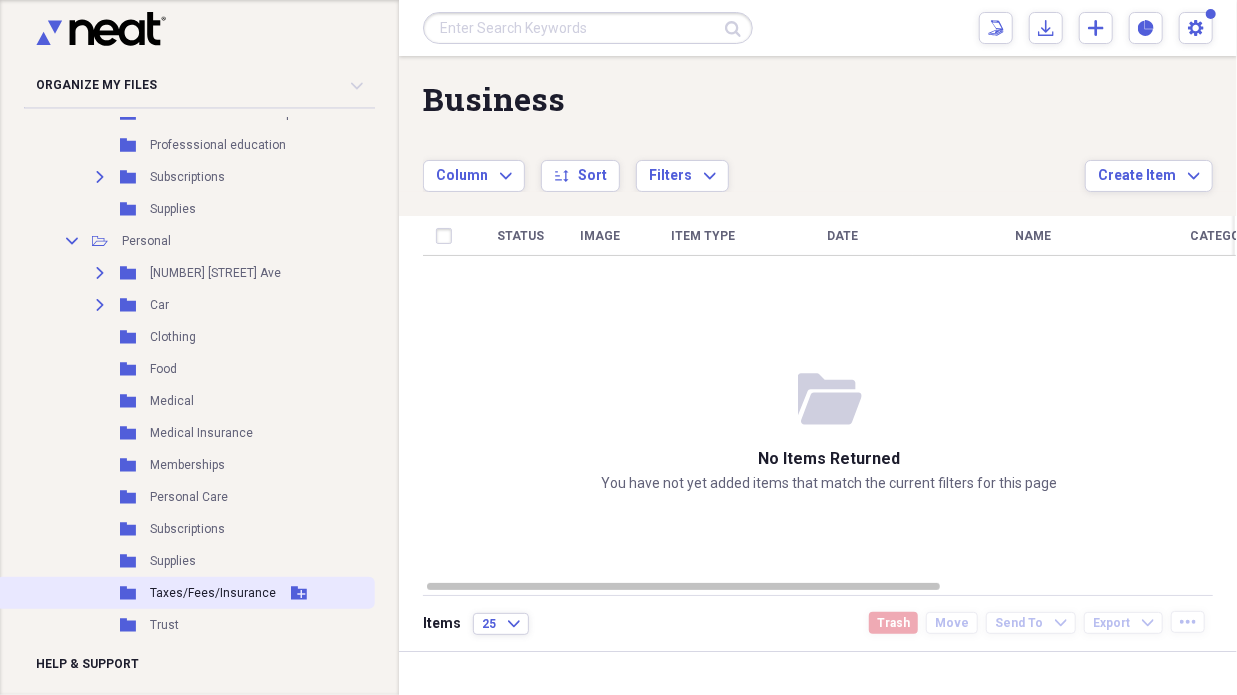 click on "Taxes/Fees/Insurance" at bounding box center [213, 593] 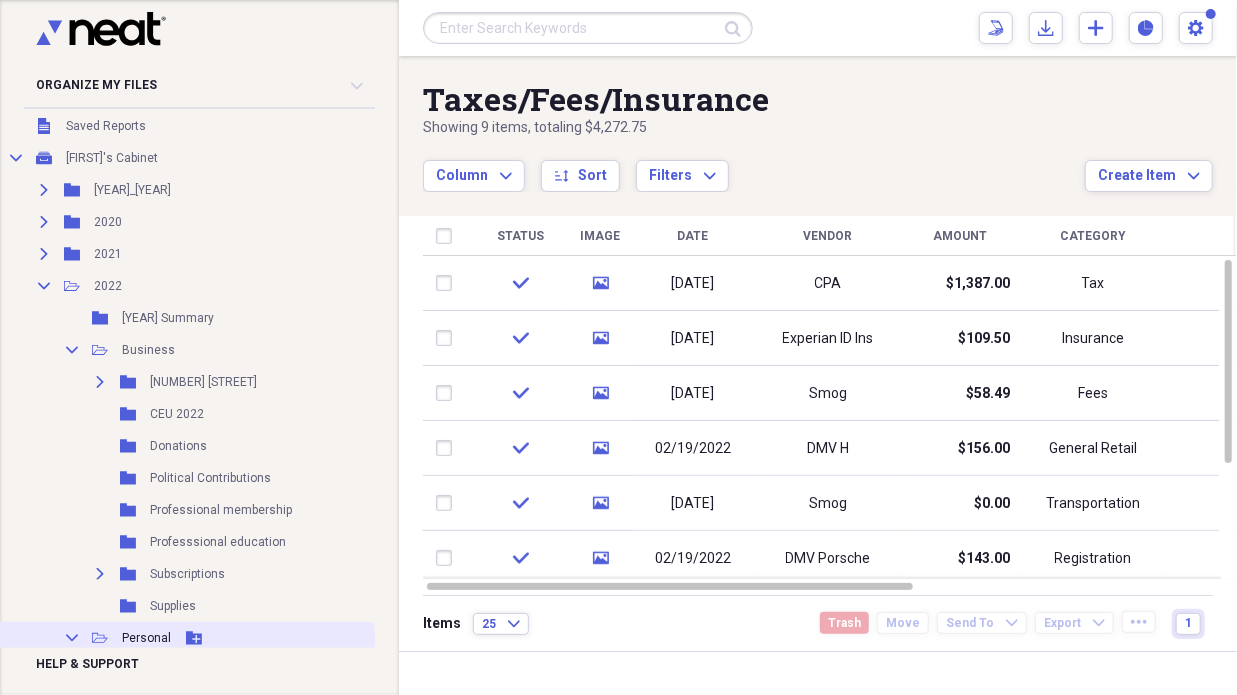 scroll, scrollTop: 100, scrollLeft: 0, axis: vertical 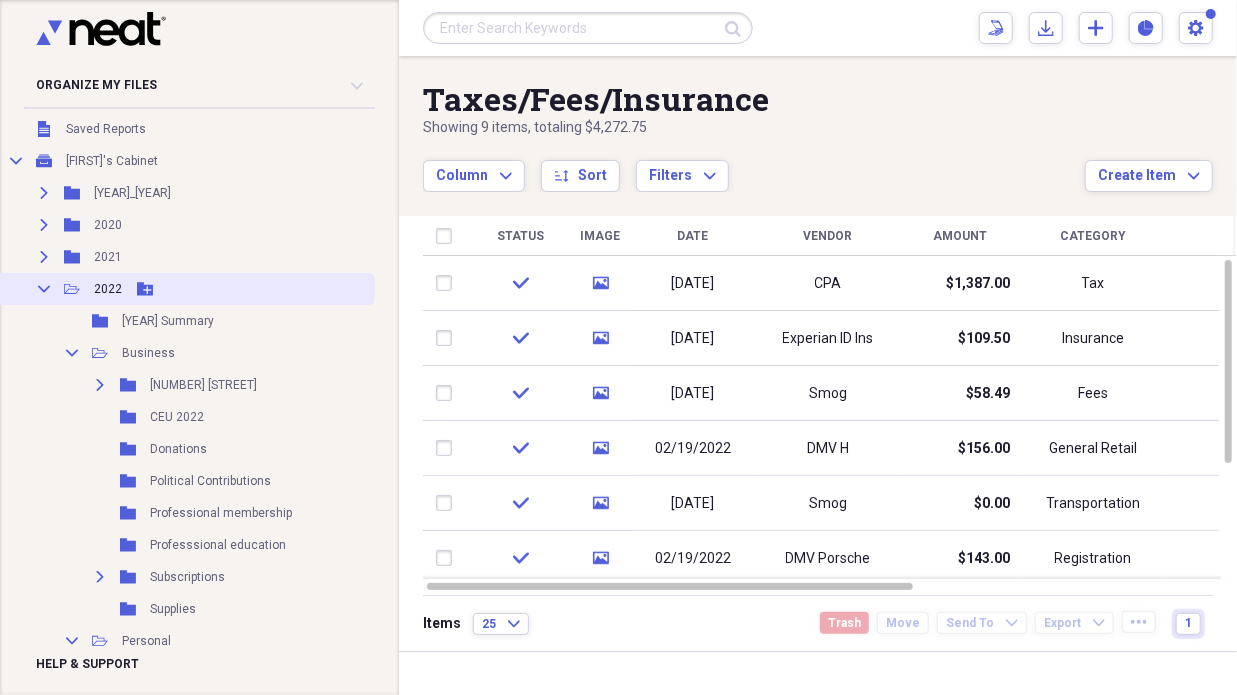 click on "Collapse" 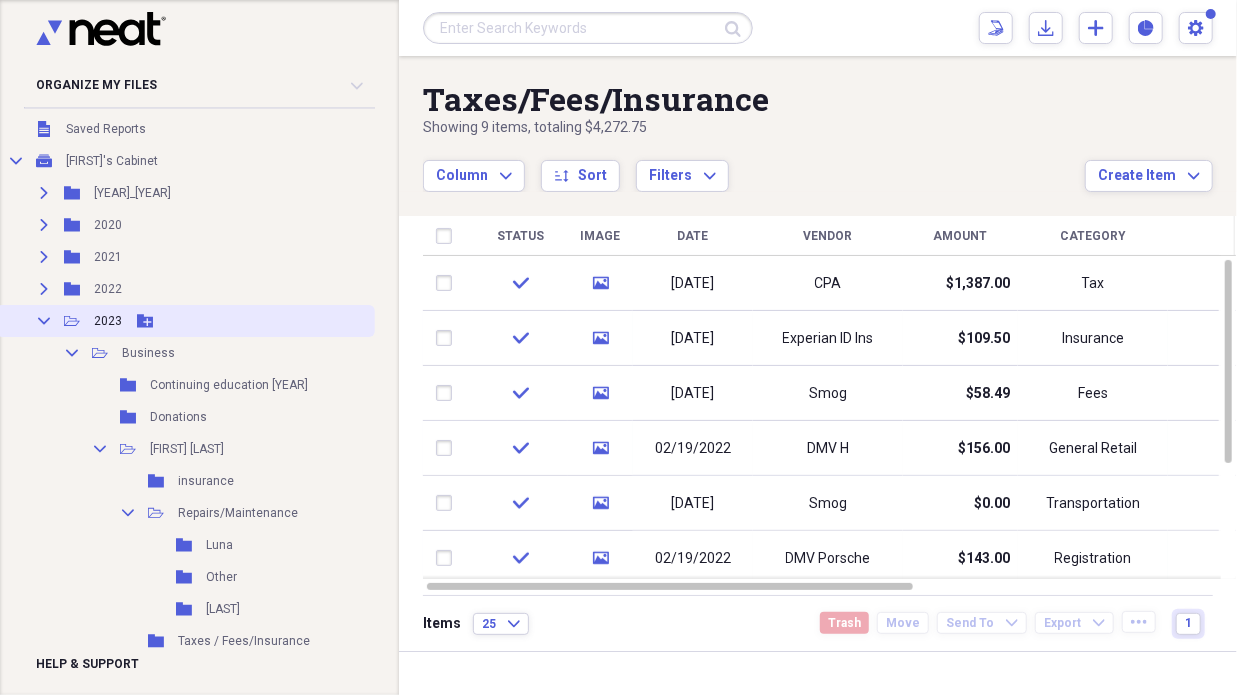 click on "Collapse" 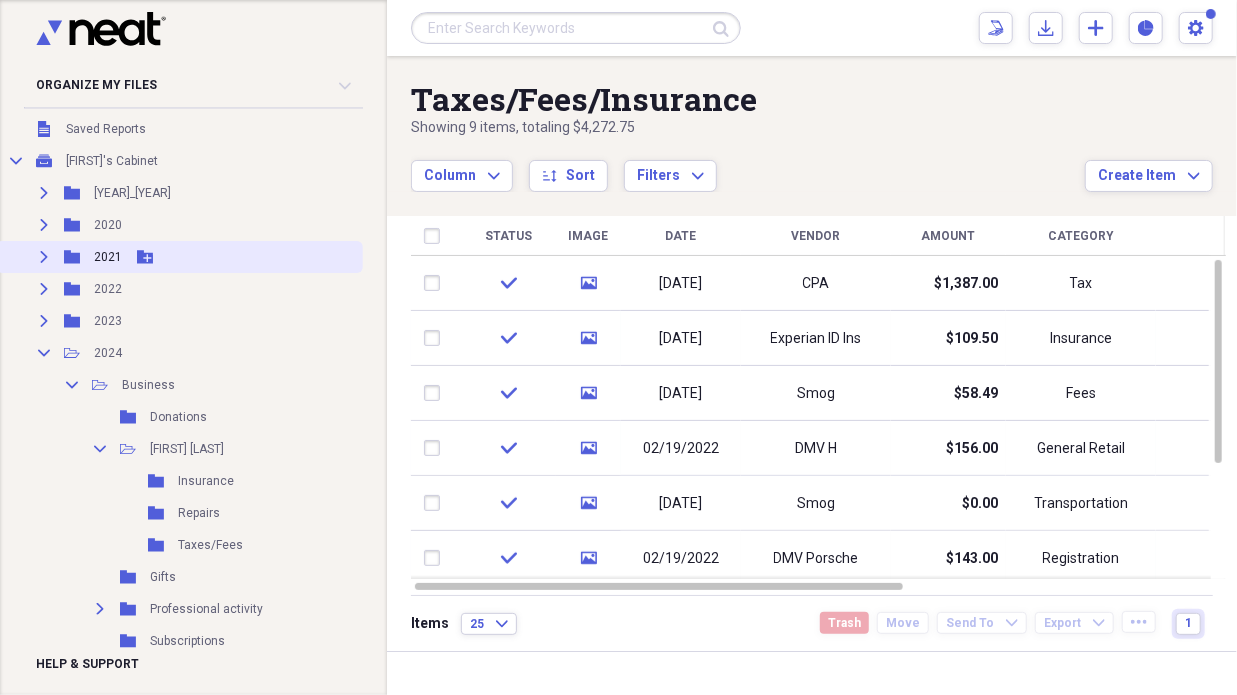 click 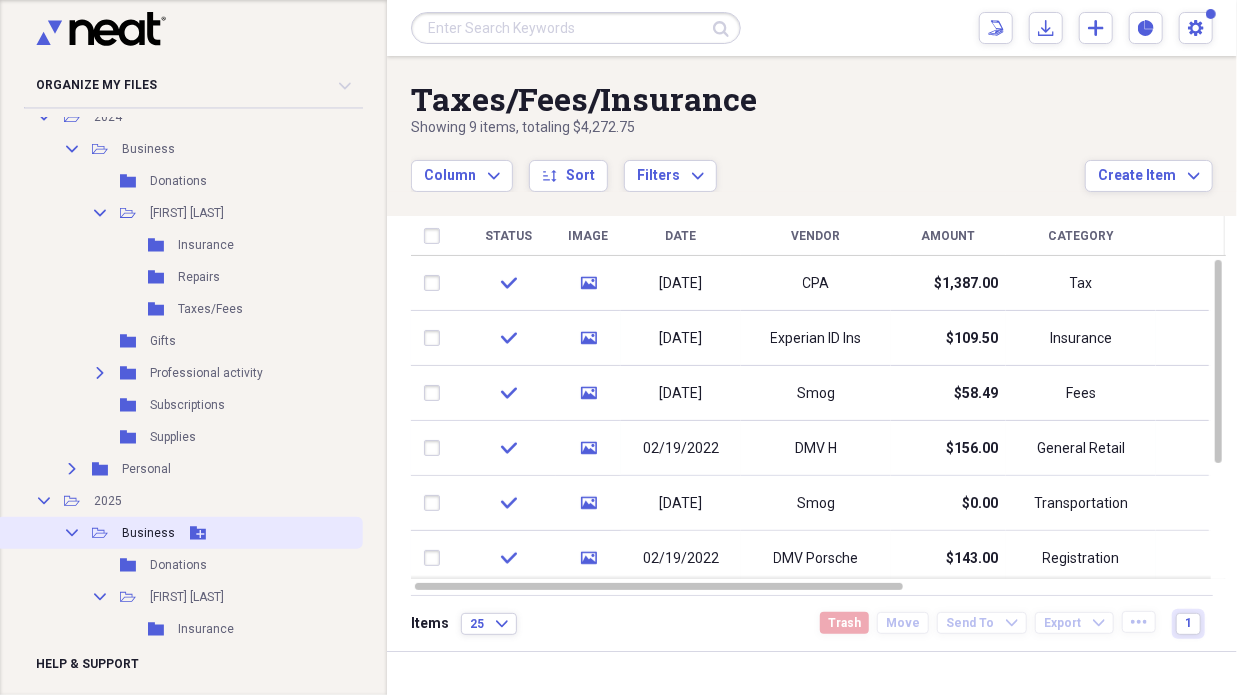 scroll, scrollTop: 500, scrollLeft: 0, axis: vertical 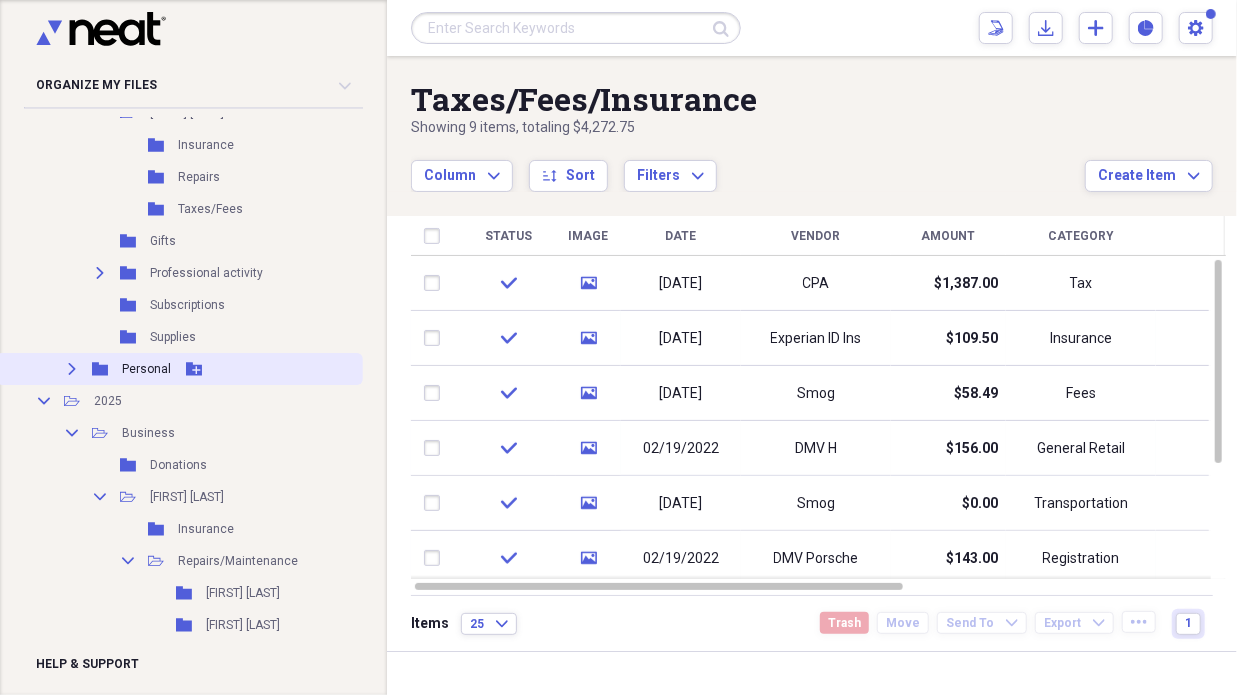 click on "Expand" 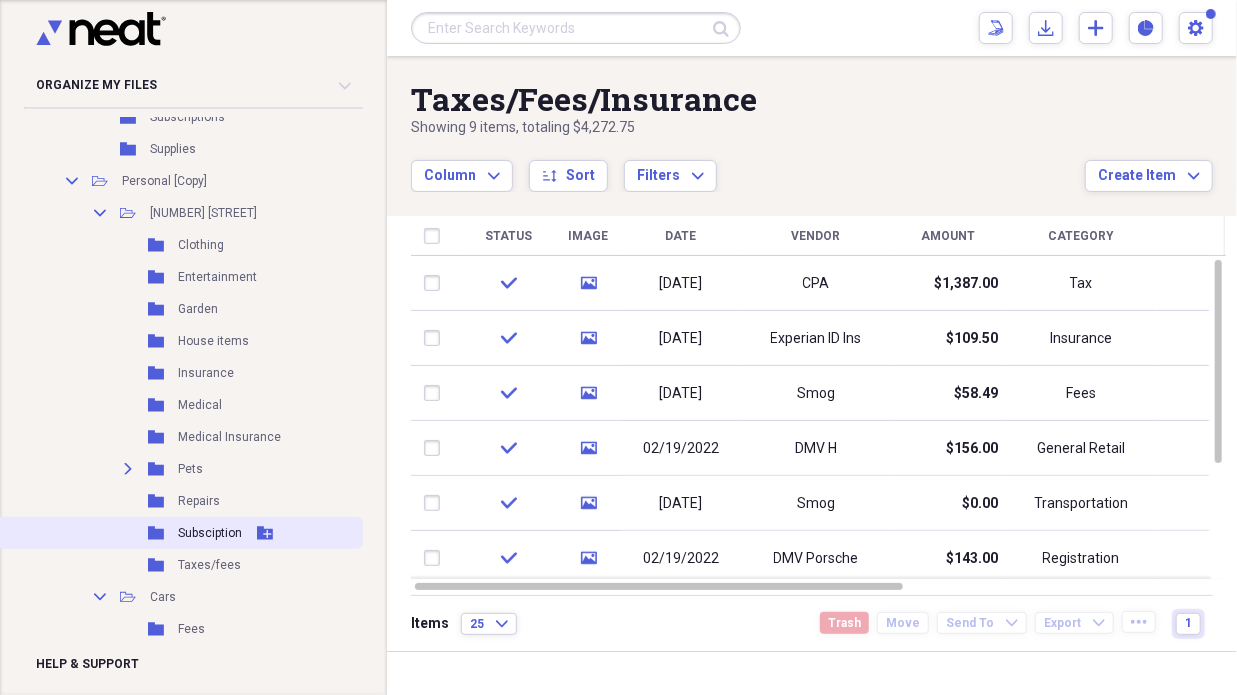 scroll, scrollTop: 1300, scrollLeft: 0, axis: vertical 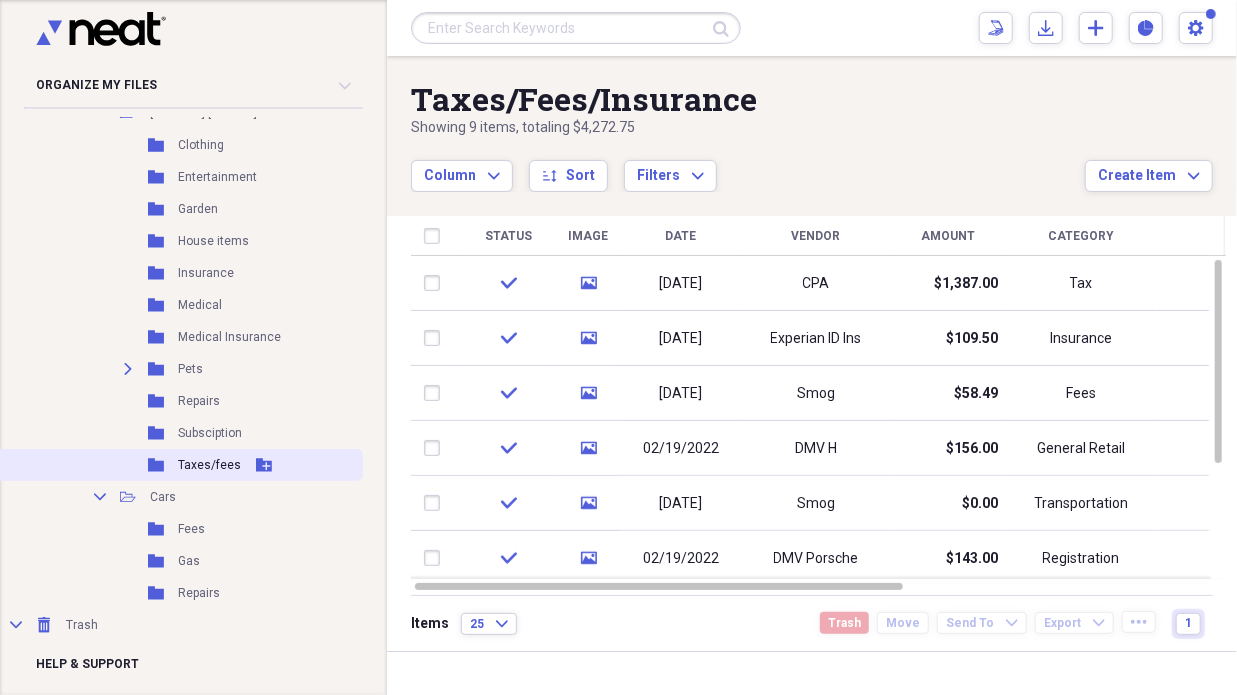 click on "Add Folder" at bounding box center (264, 465) 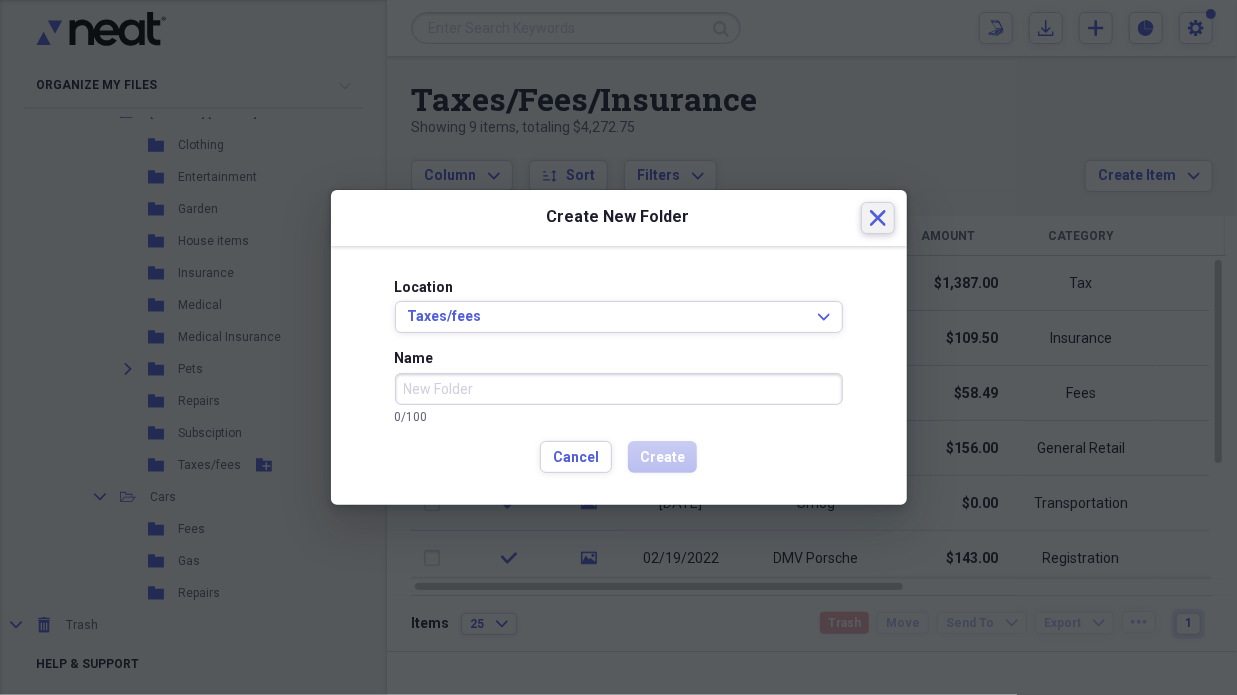 click on "Create New Folder Close" at bounding box center [619, 218] 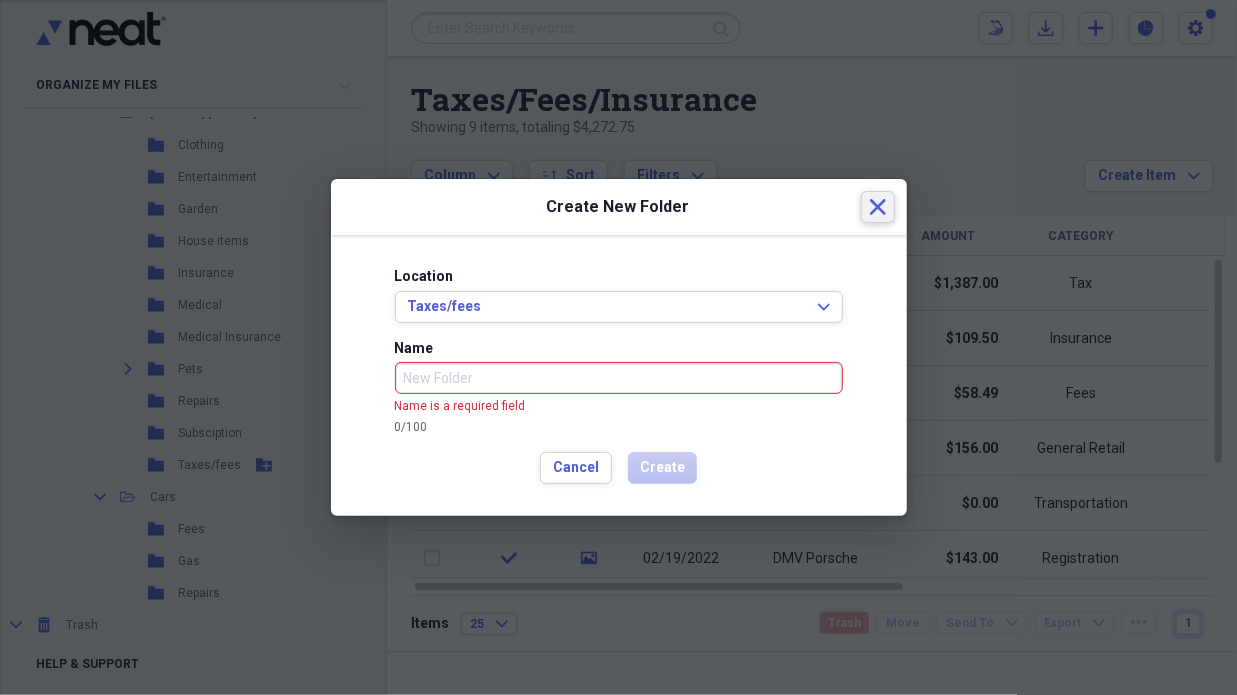 click on "Close" 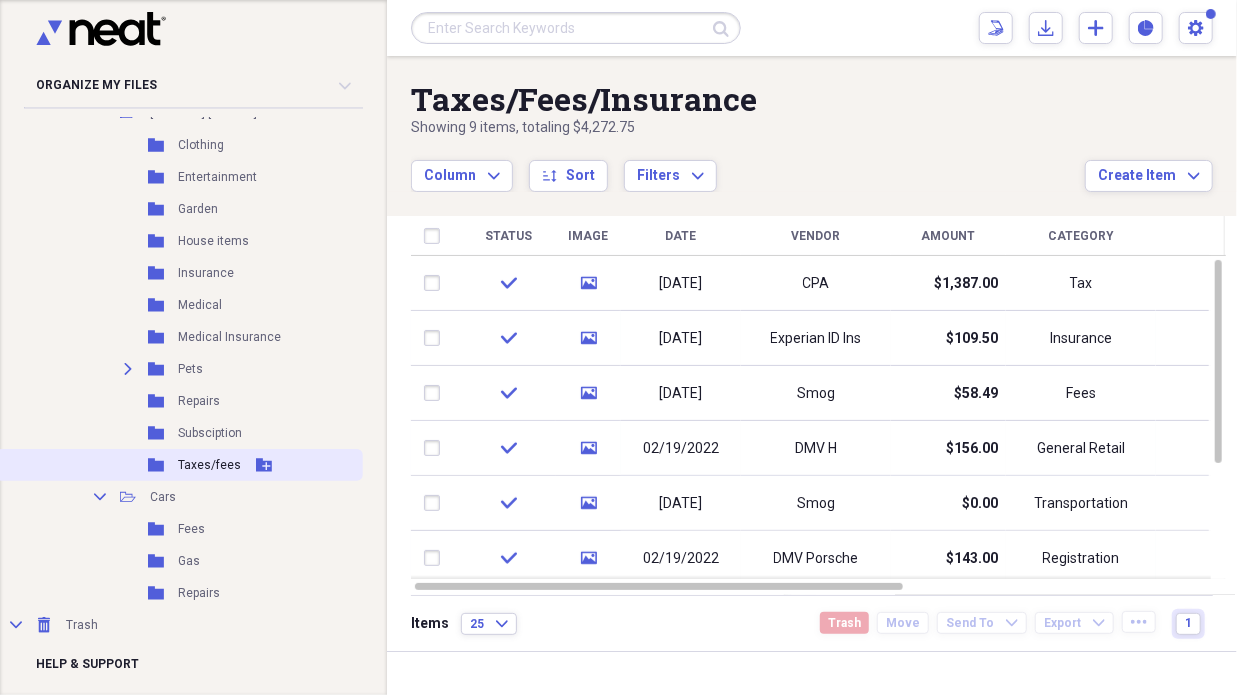 click 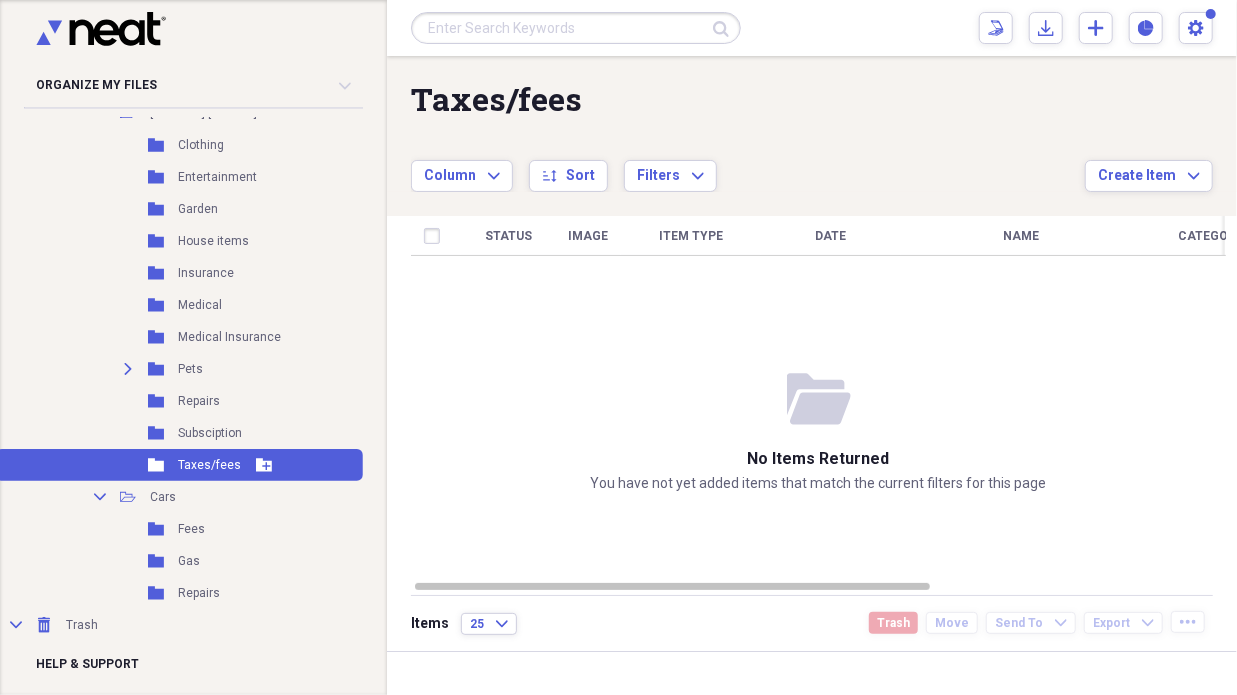 click on "Taxes/fees" at bounding box center (209, 465) 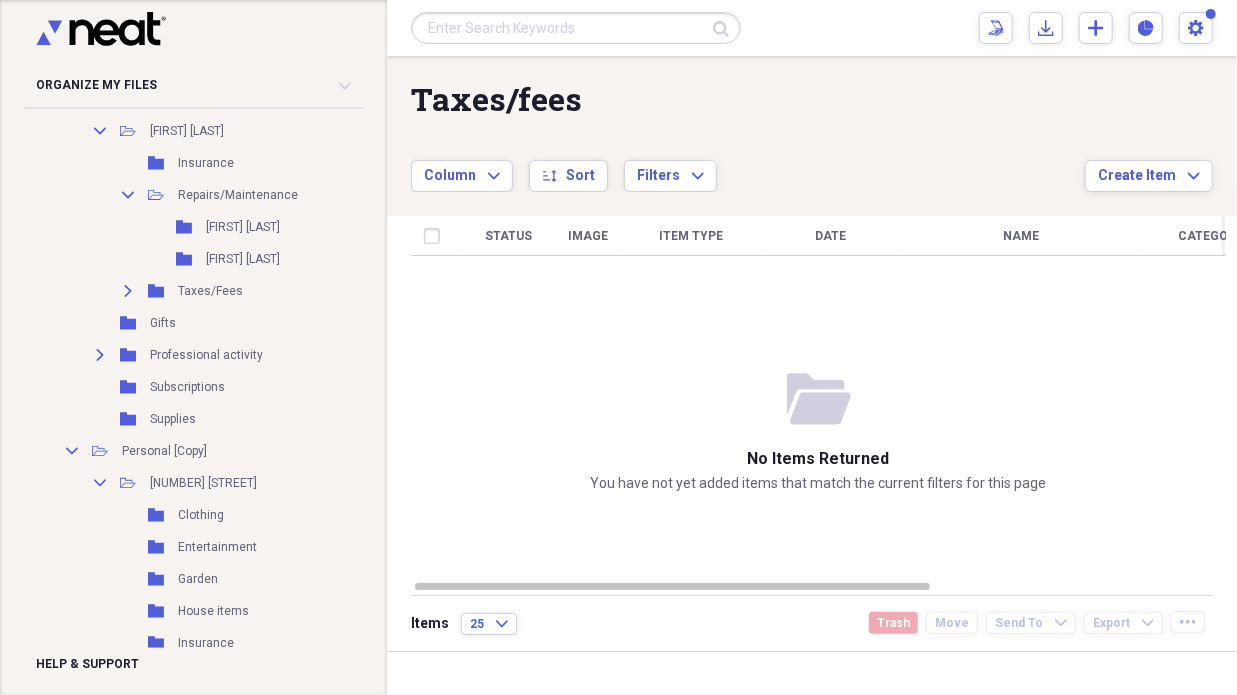 scroll, scrollTop: 900, scrollLeft: 0, axis: vertical 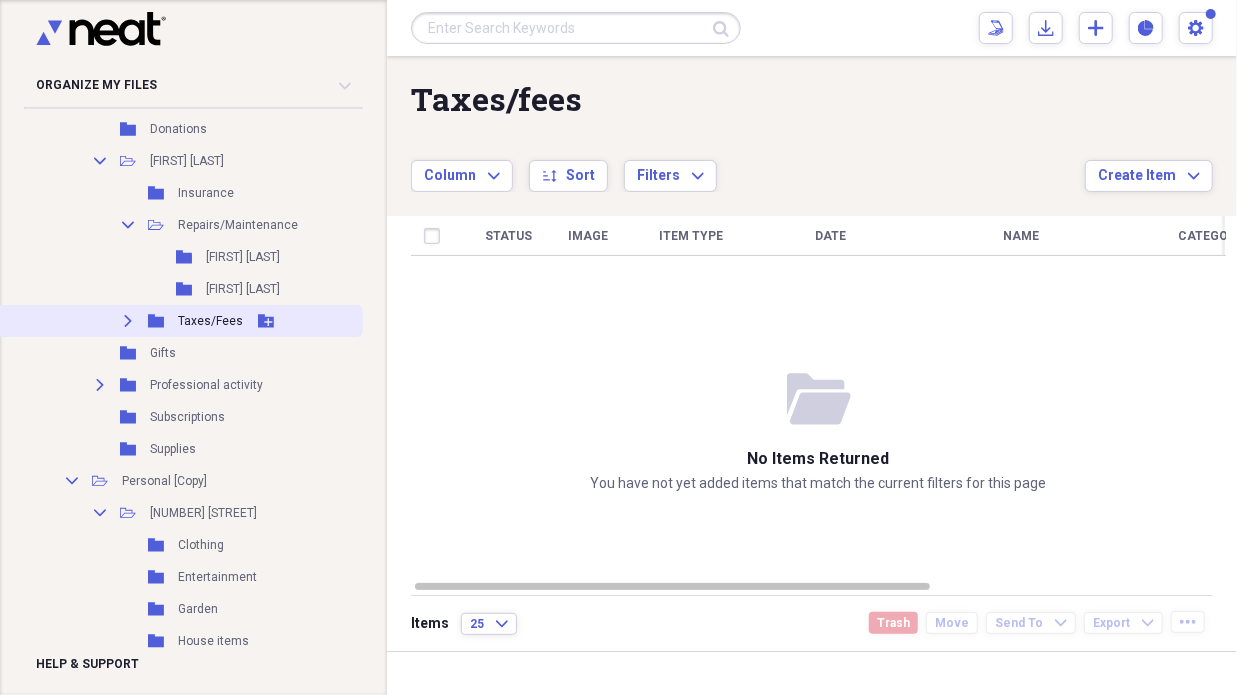 click on "Taxes/Fees" at bounding box center (210, 321) 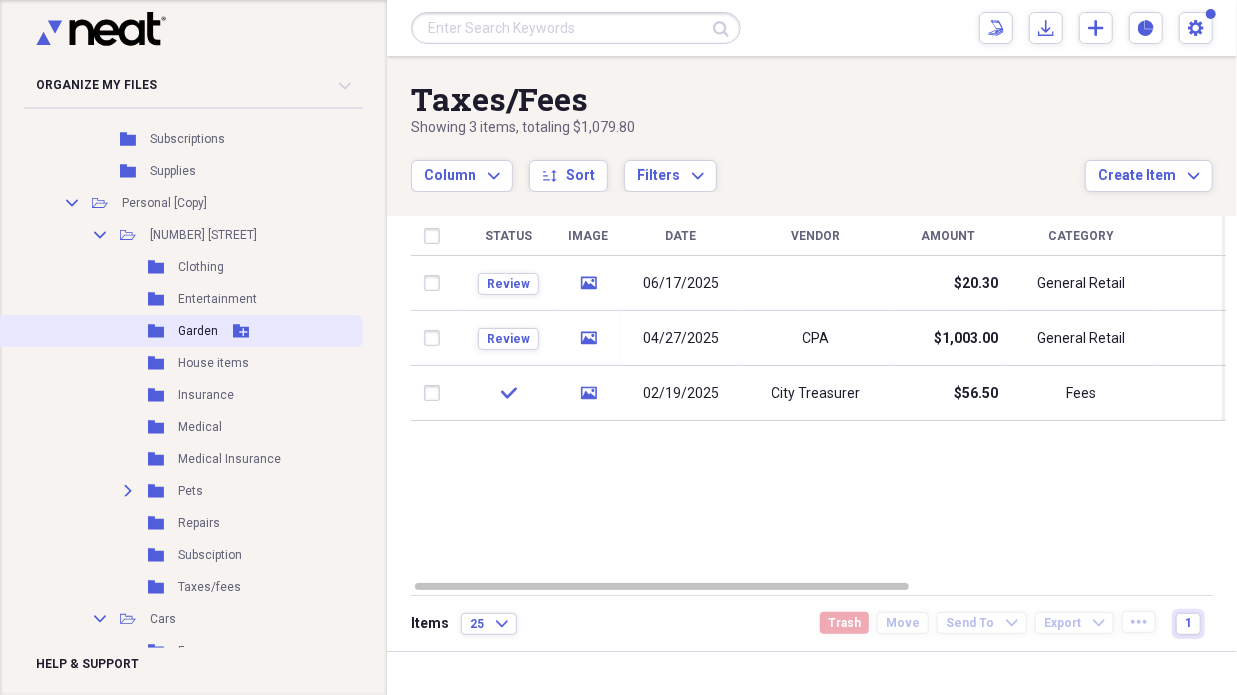 scroll, scrollTop: 1200, scrollLeft: 0, axis: vertical 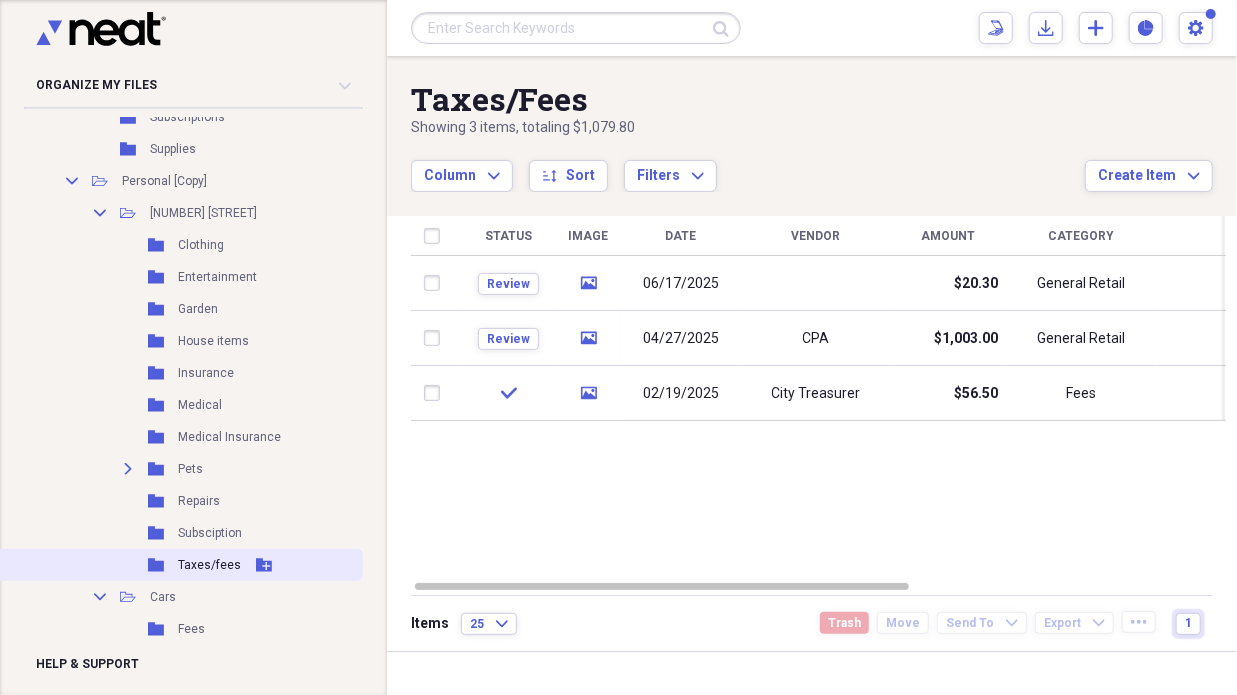 click 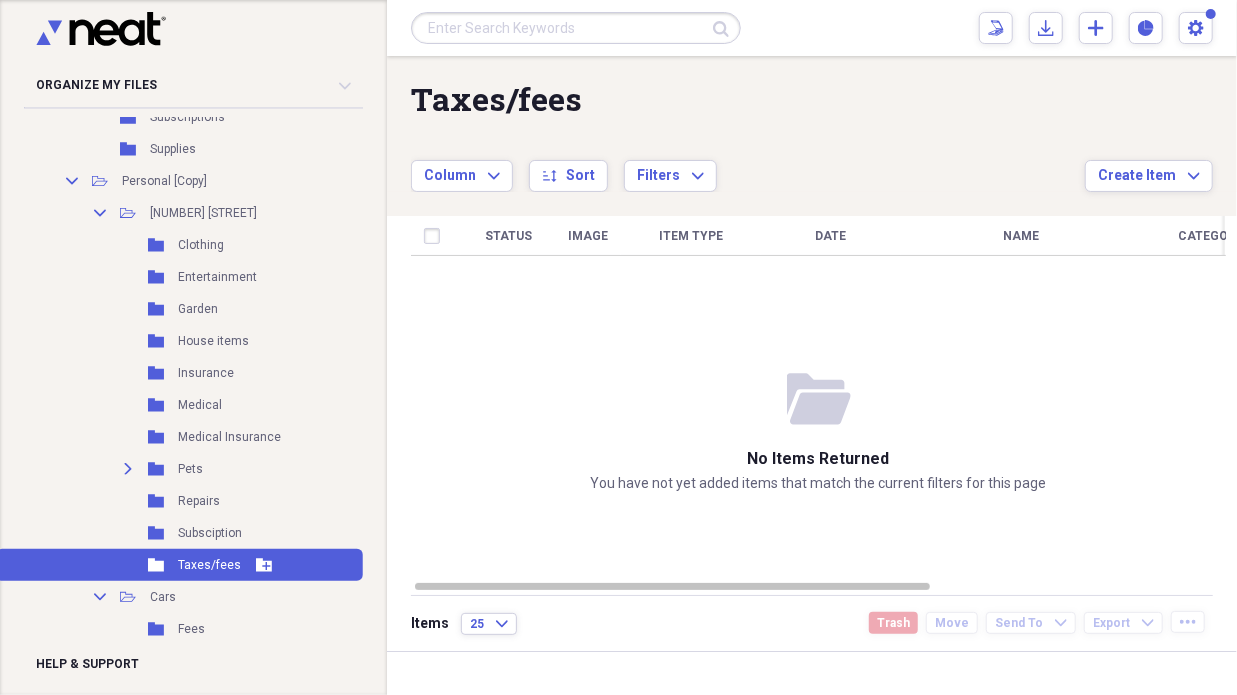 click on "Folder Taxes/fees Add Folder" at bounding box center [179, 565] 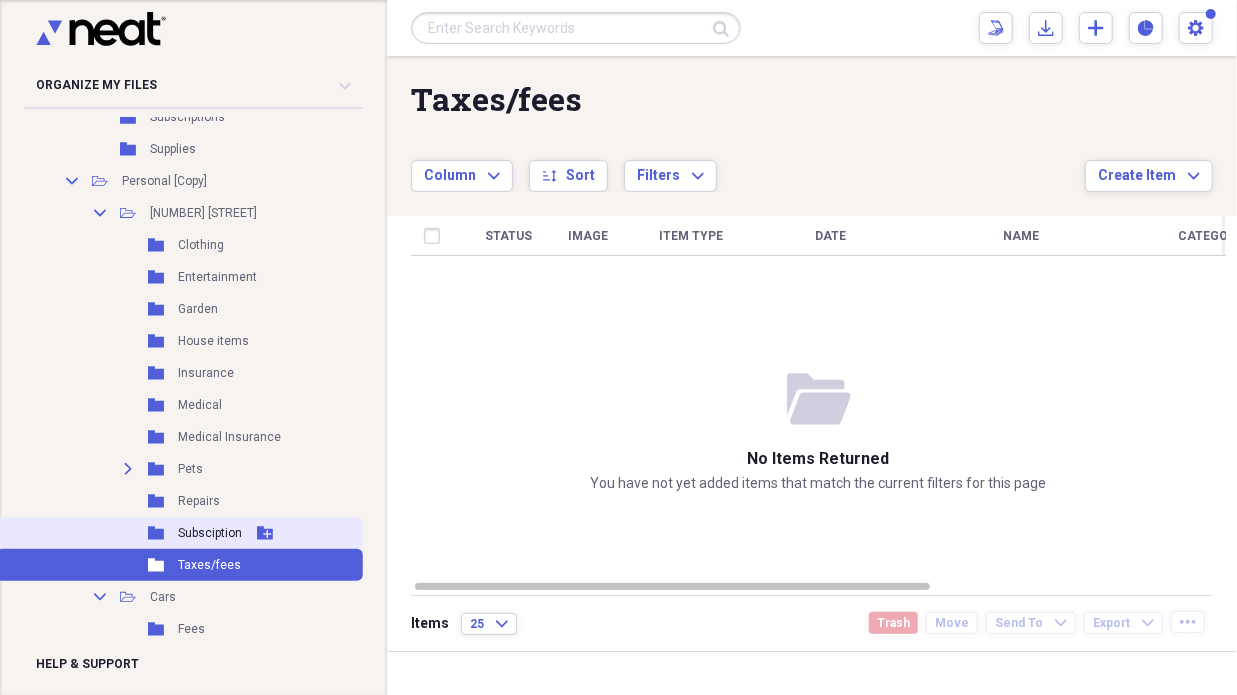 click on "Subsciption" at bounding box center [210, 533] 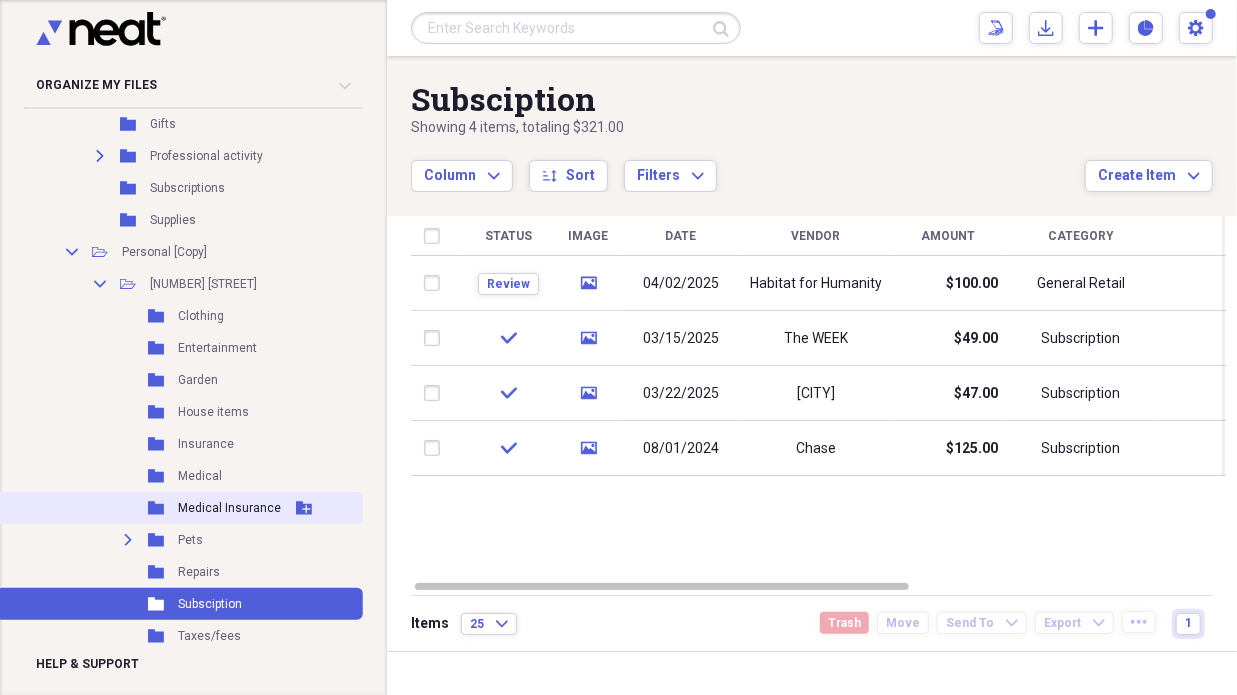 scroll, scrollTop: 1100, scrollLeft: 0, axis: vertical 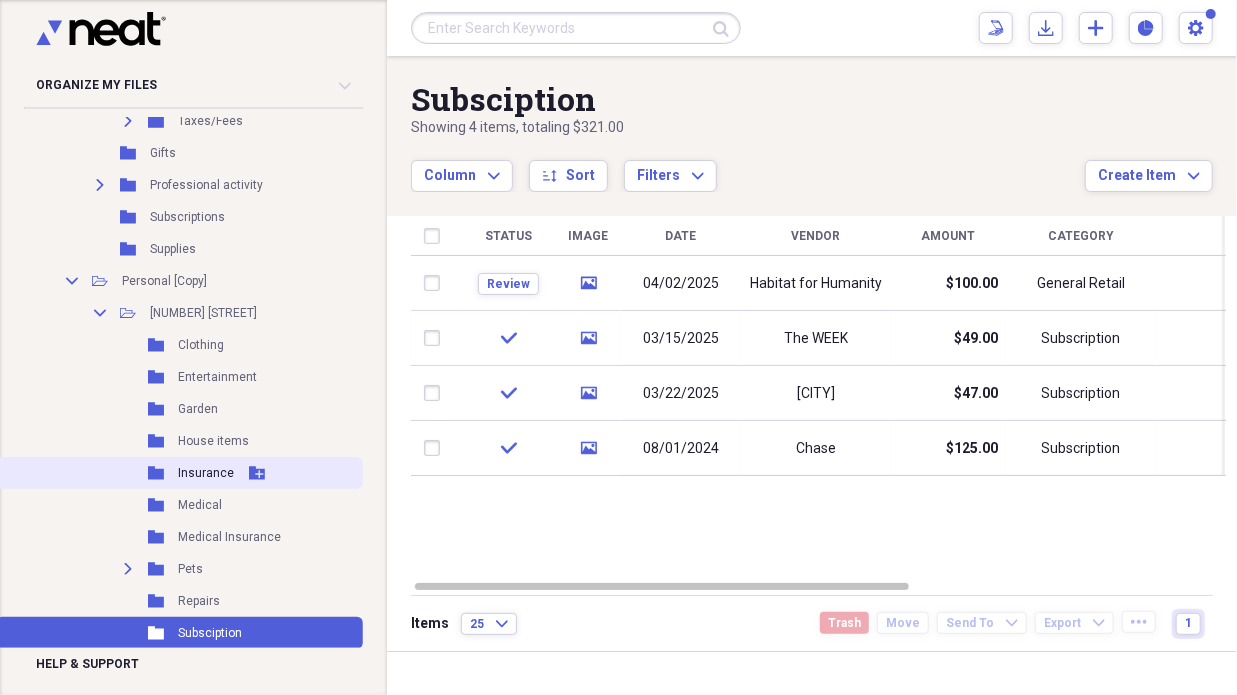 click on "Insurance" at bounding box center (206, 473) 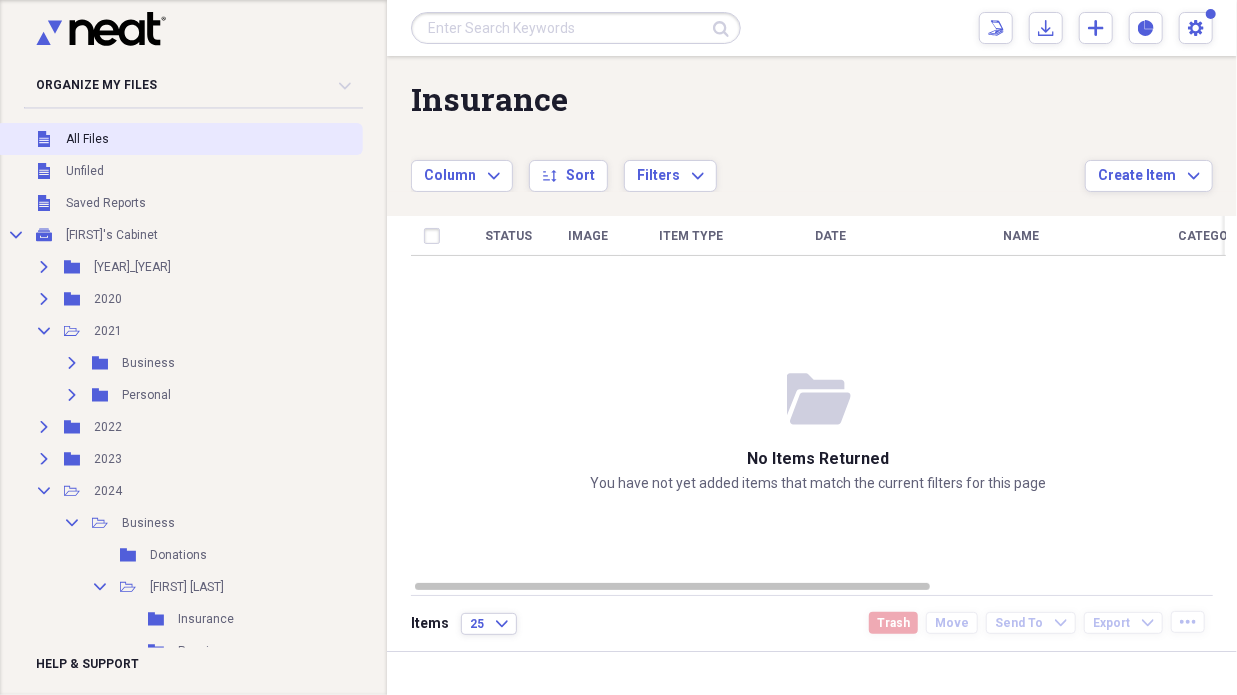 scroll, scrollTop: 0, scrollLeft: 0, axis: both 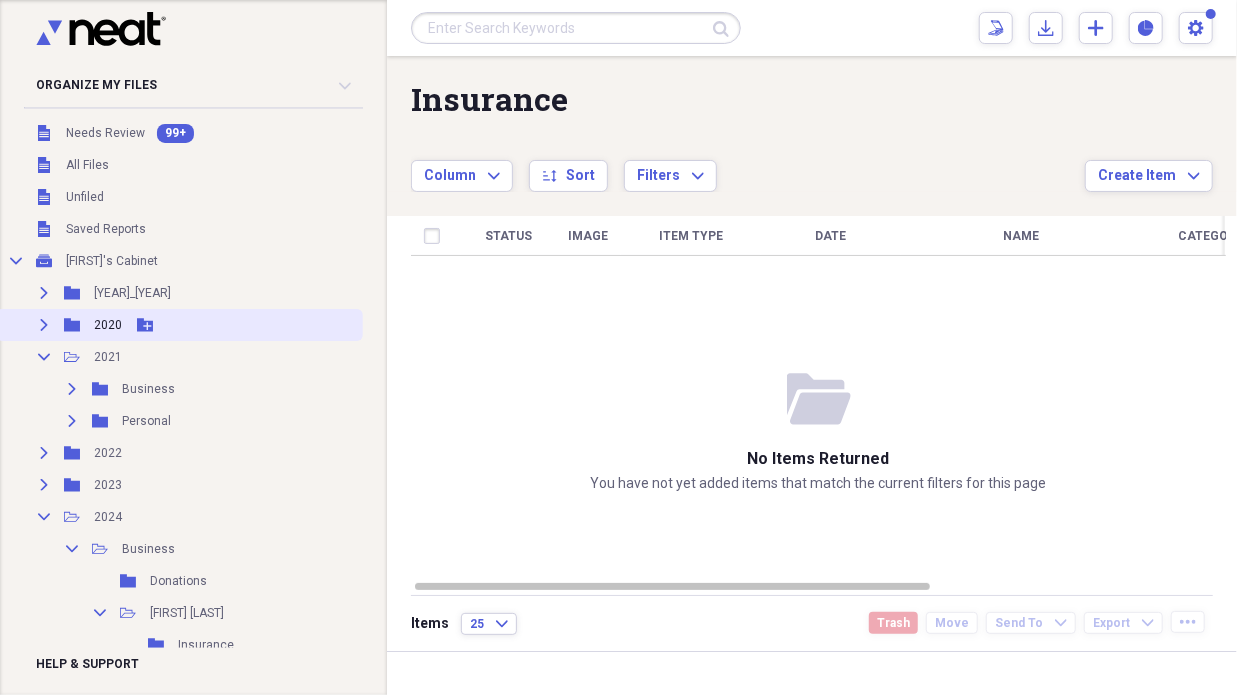 click on "Expand" 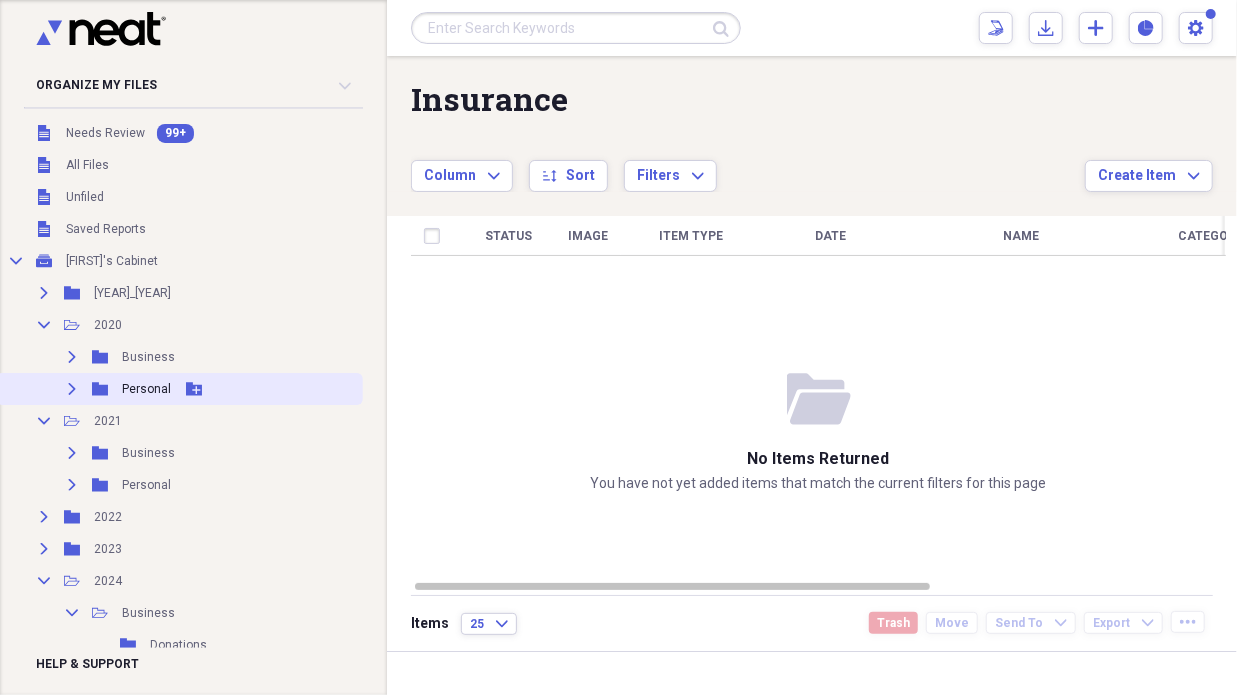click on "Personal" at bounding box center [146, 389] 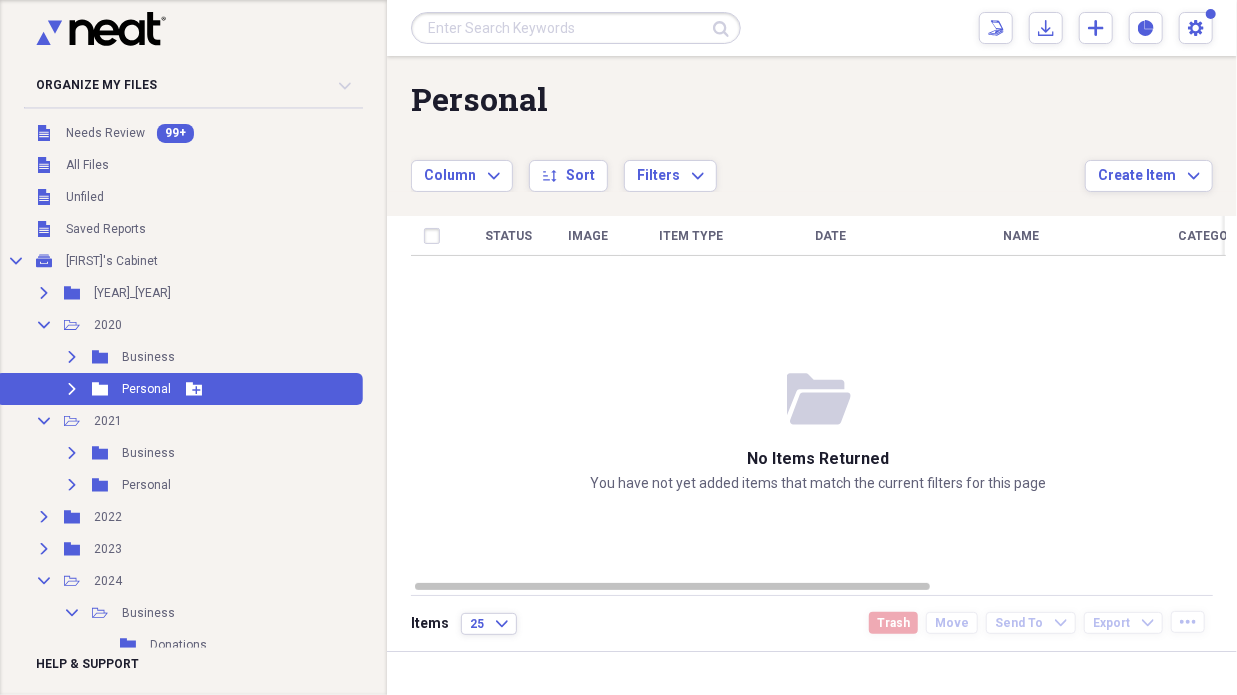 click on "Expand" 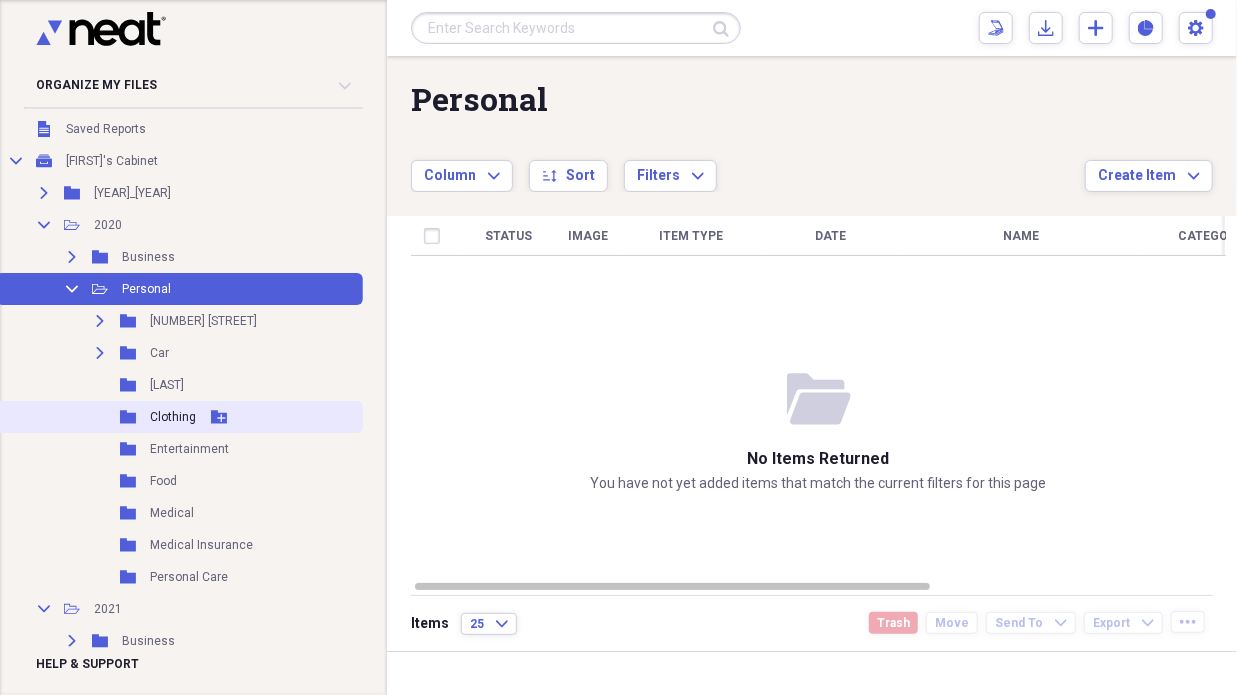 scroll, scrollTop: 0, scrollLeft: 0, axis: both 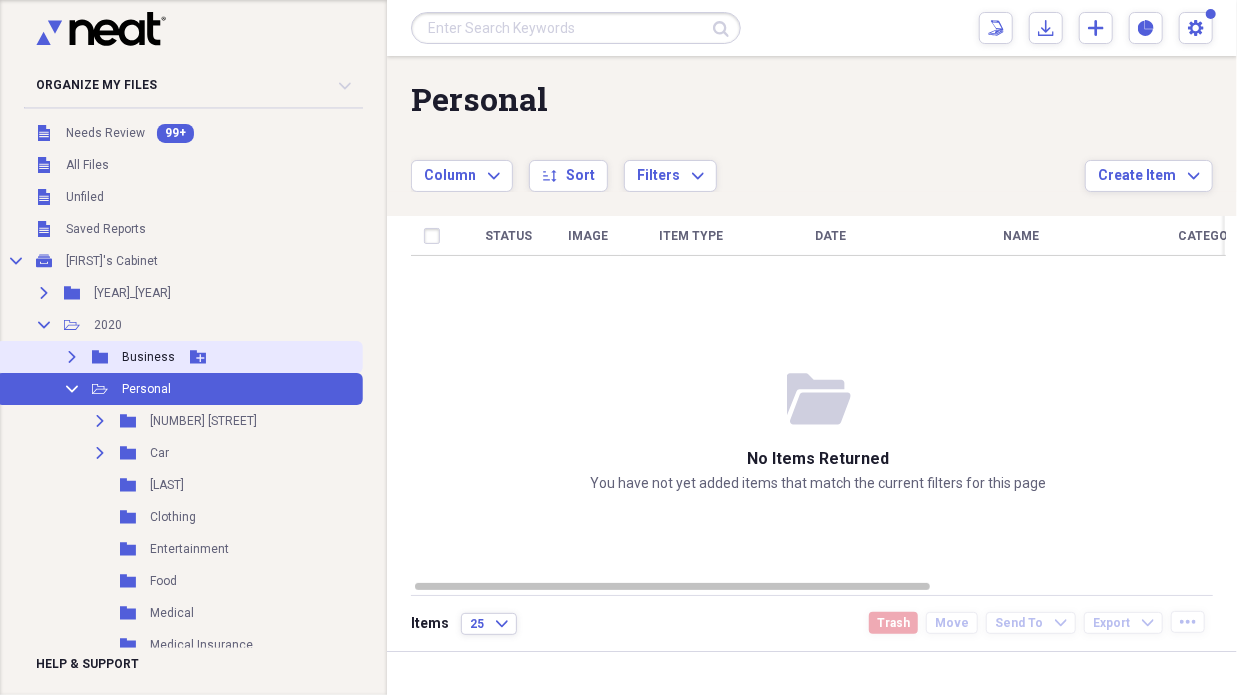 click on "Expand" 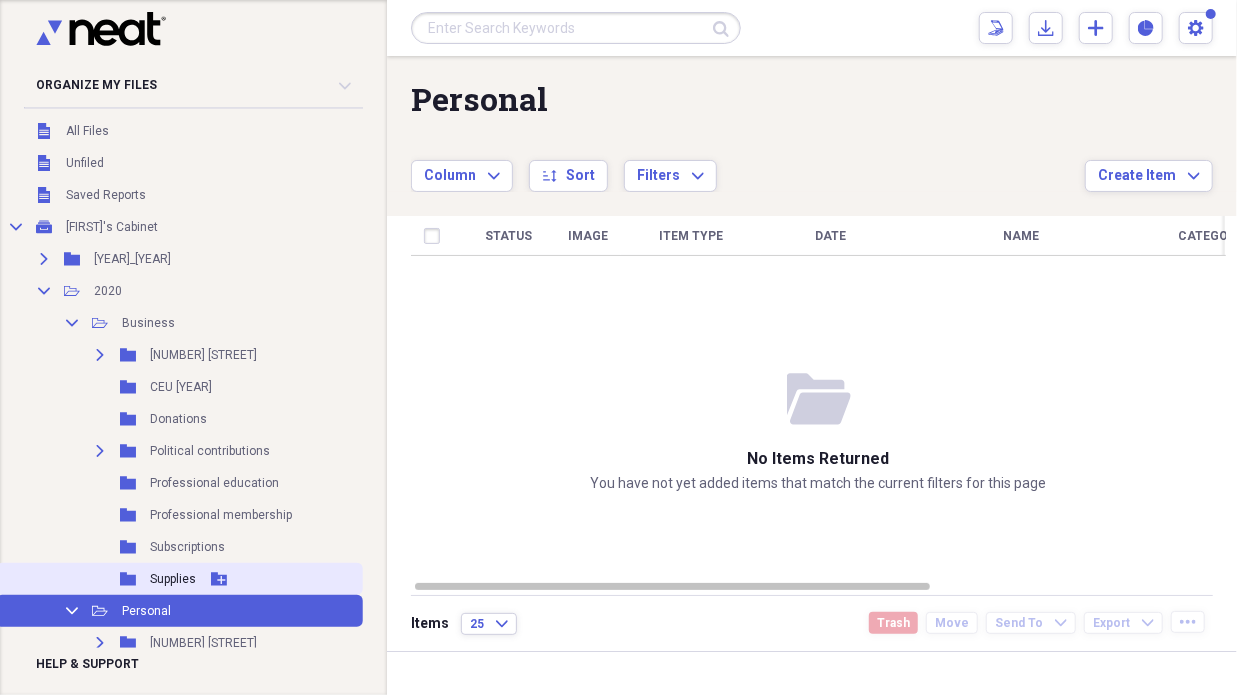 scroll, scrollTop: 0, scrollLeft: 0, axis: both 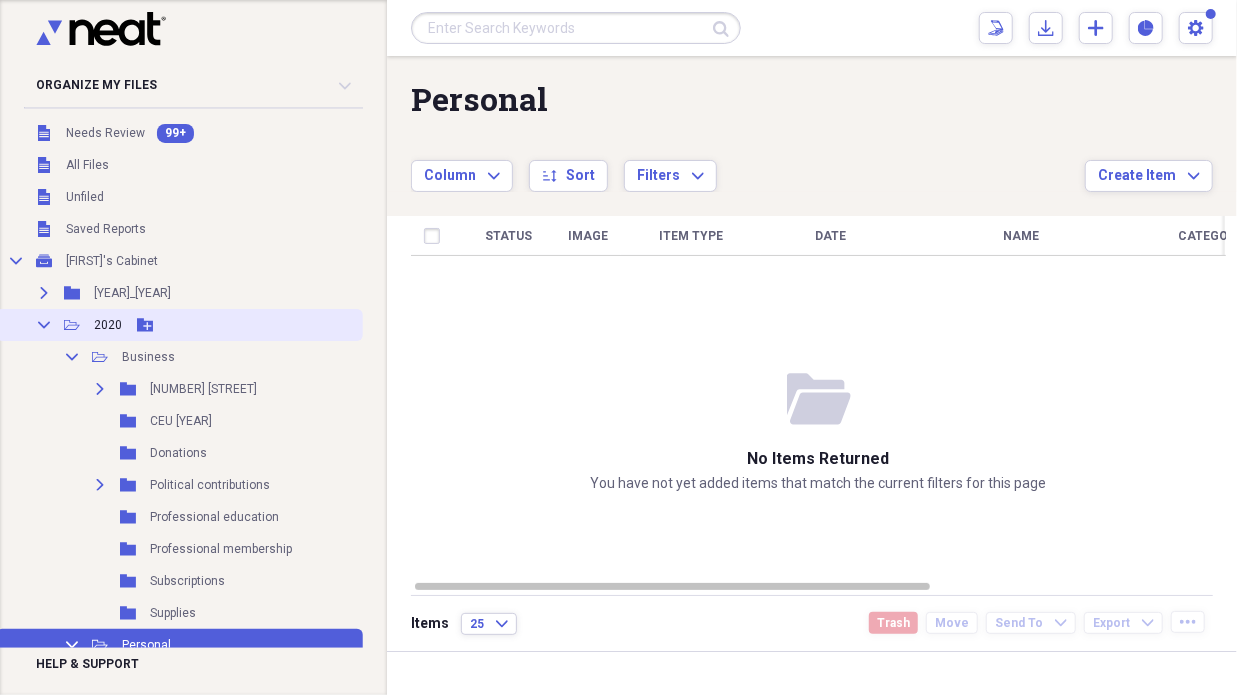 click 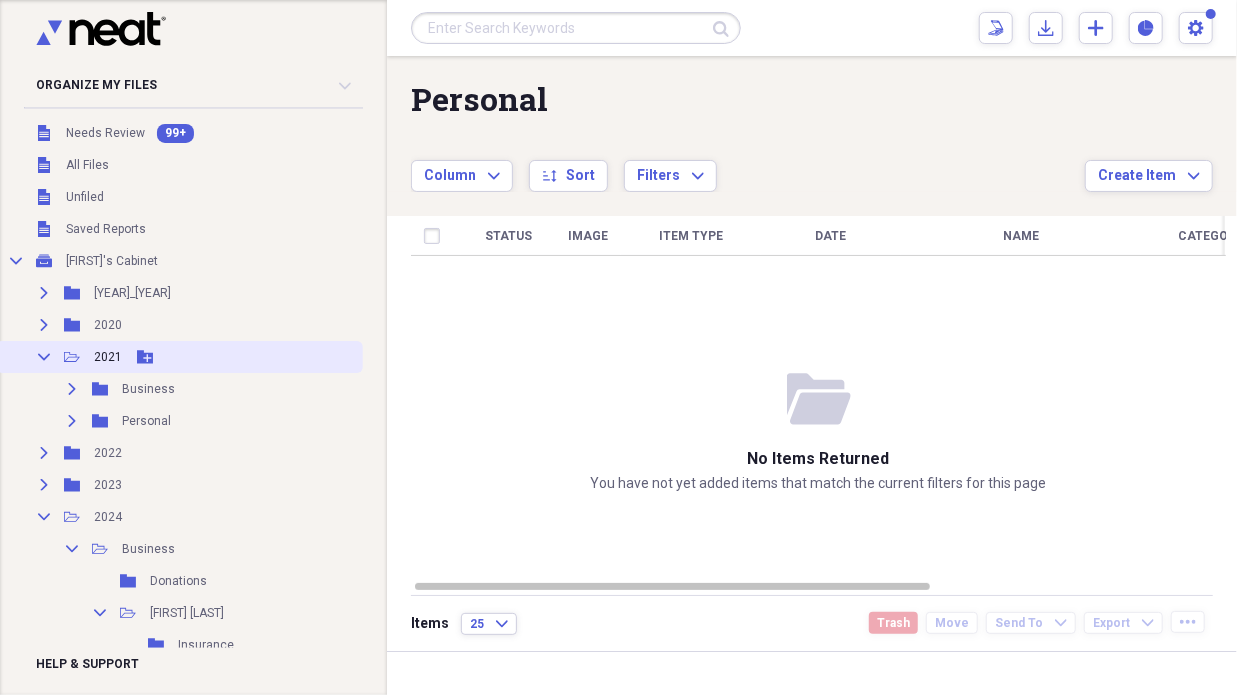 click on "Collapse" at bounding box center (44, 357) 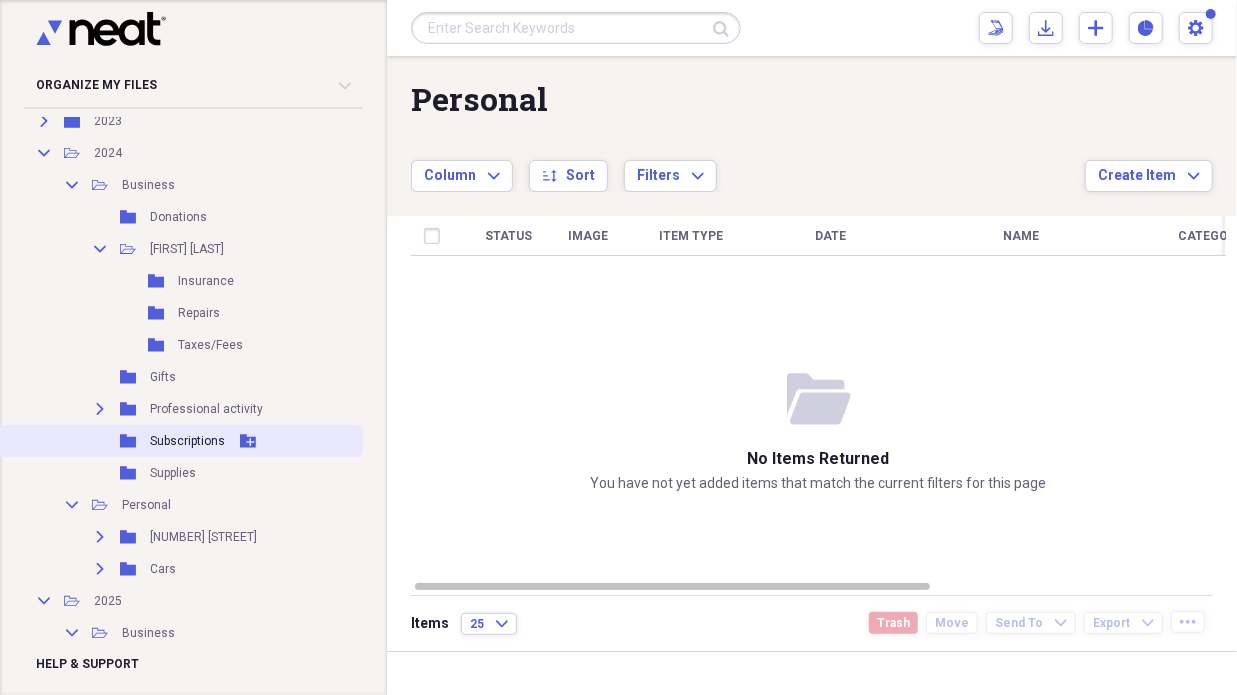 scroll, scrollTop: 400, scrollLeft: 0, axis: vertical 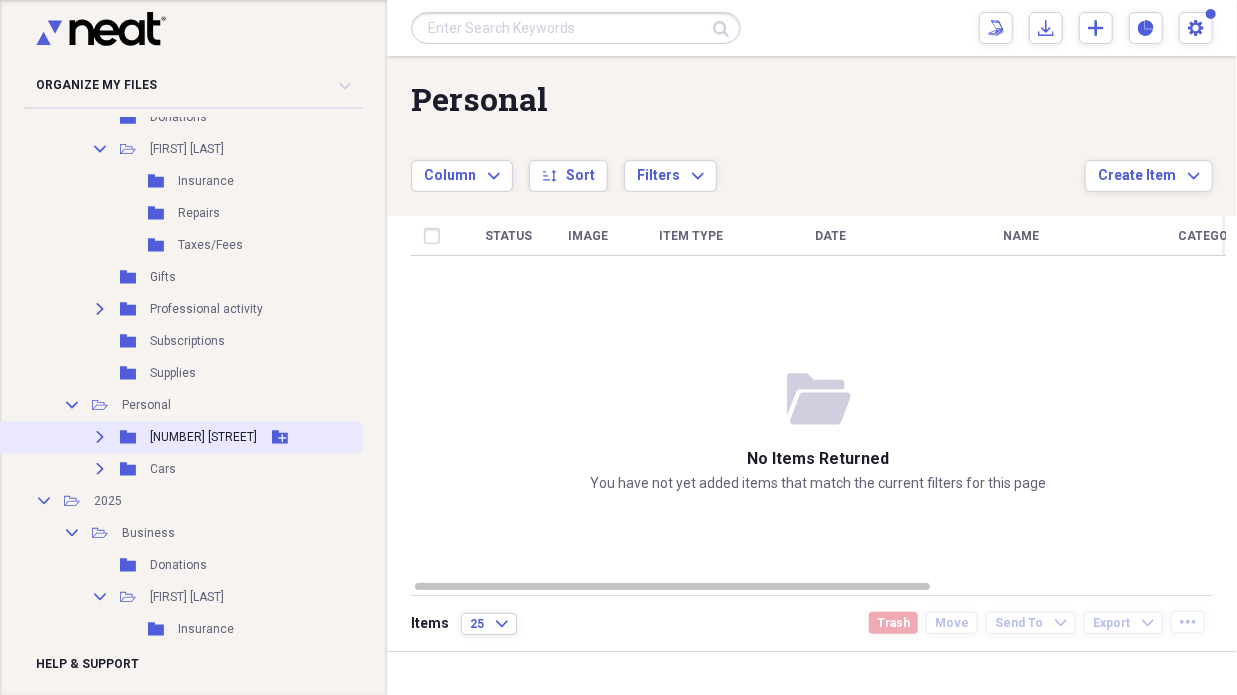 click on "Expand" 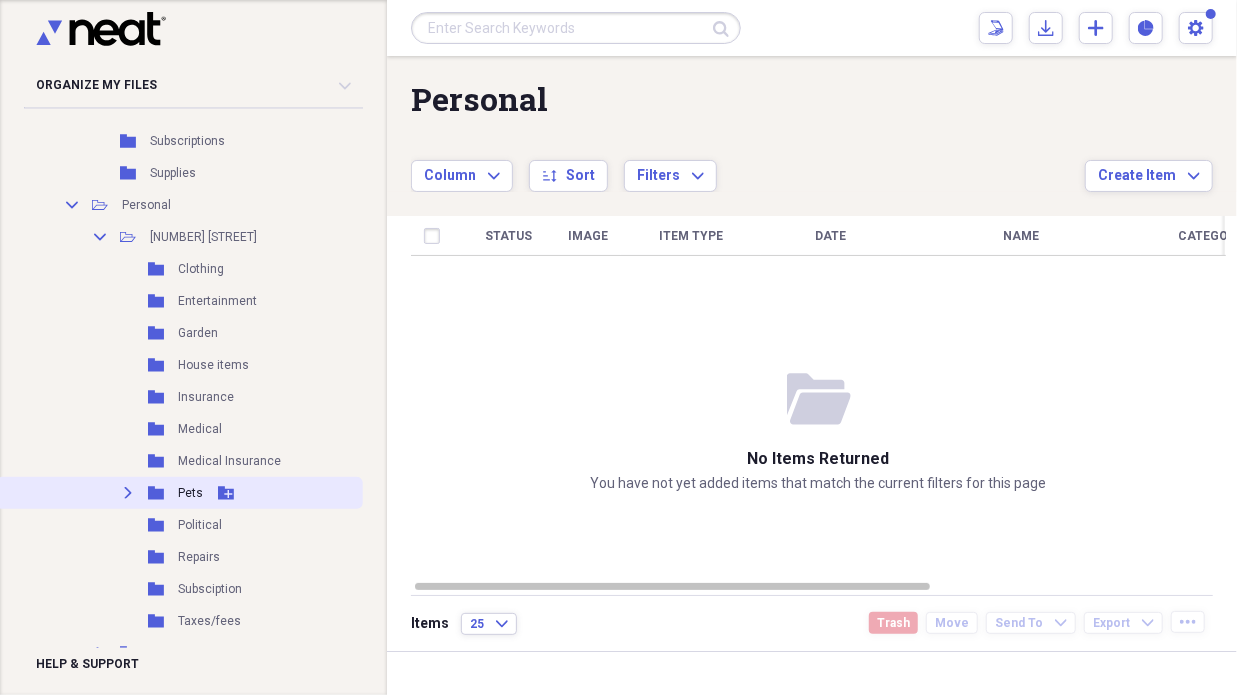 scroll, scrollTop: 700, scrollLeft: 0, axis: vertical 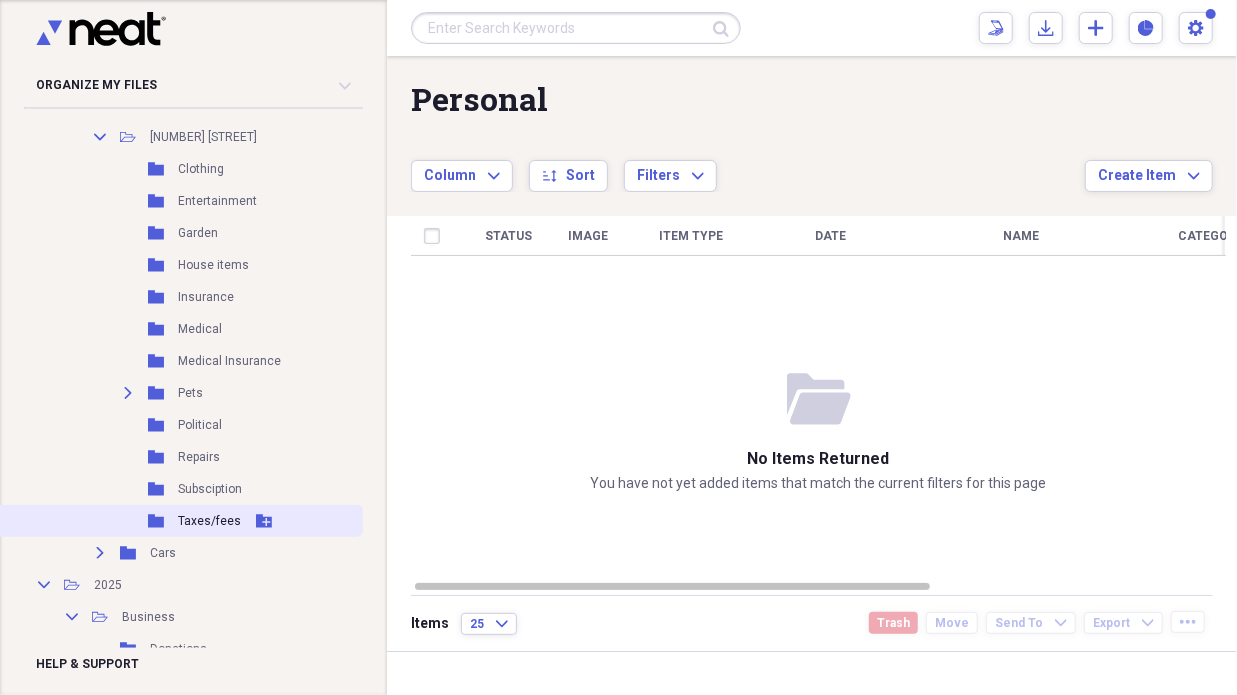 click on "Taxes/fees" at bounding box center [209, 521] 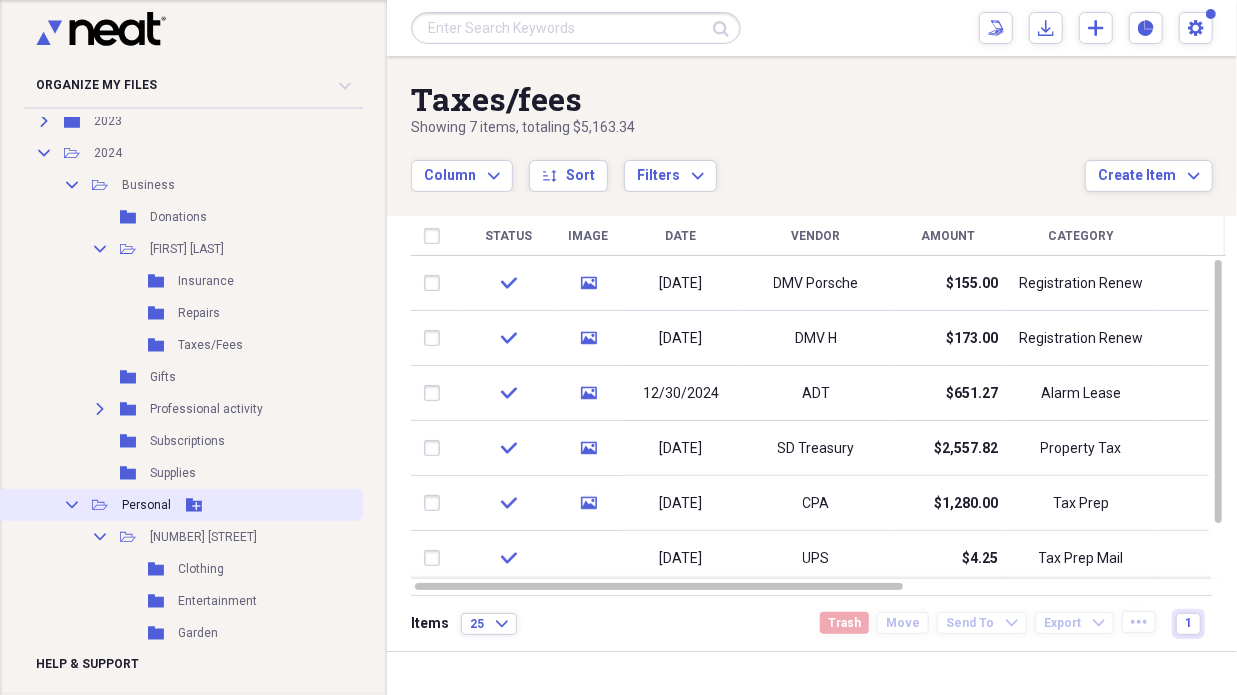 scroll, scrollTop: 300, scrollLeft: 0, axis: vertical 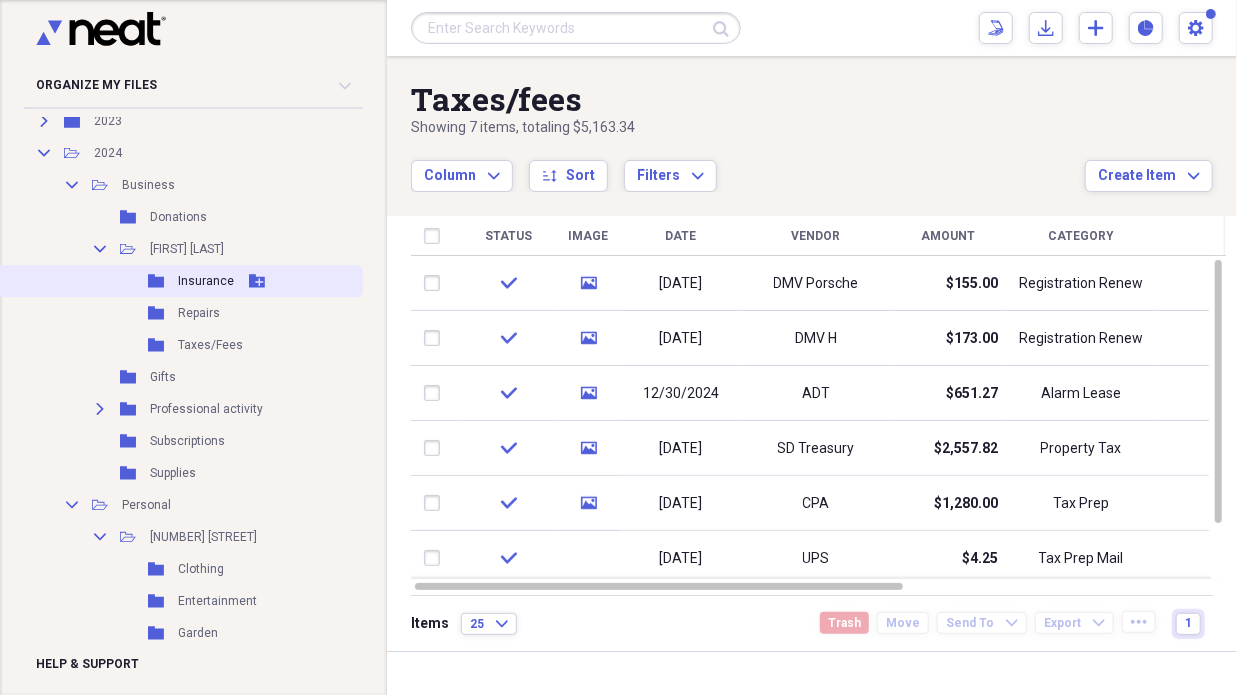 click on "Insurance" at bounding box center (206, 281) 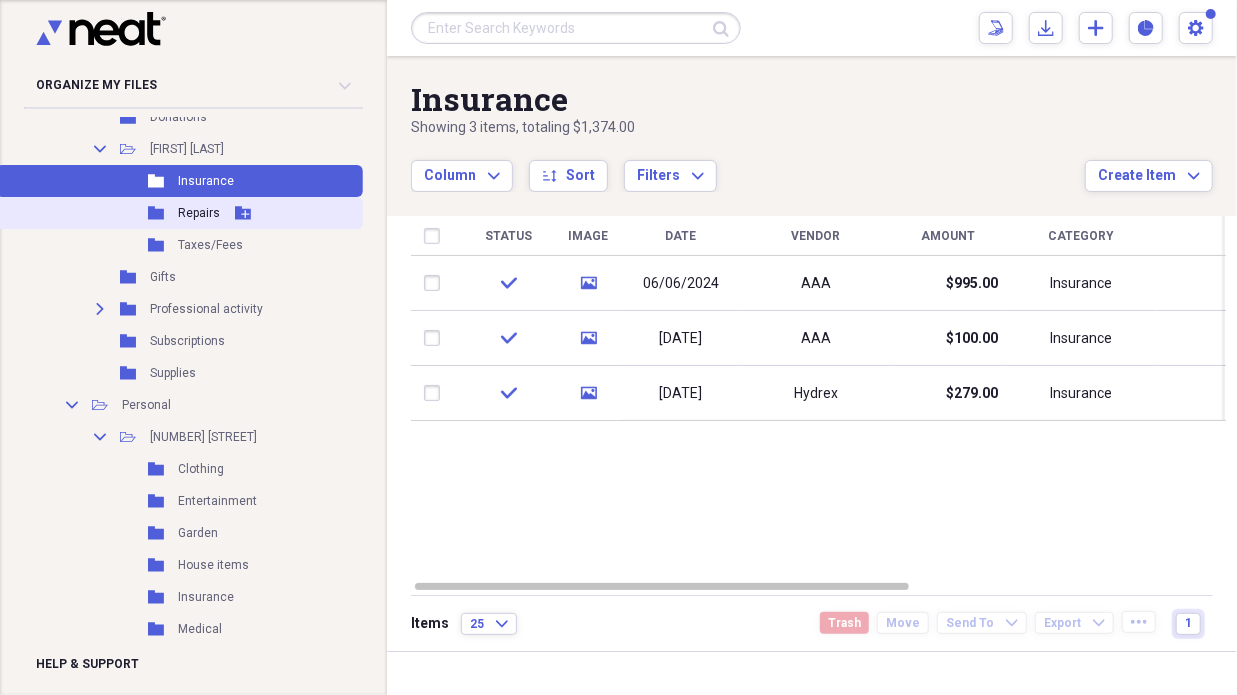 scroll, scrollTop: 300, scrollLeft: 0, axis: vertical 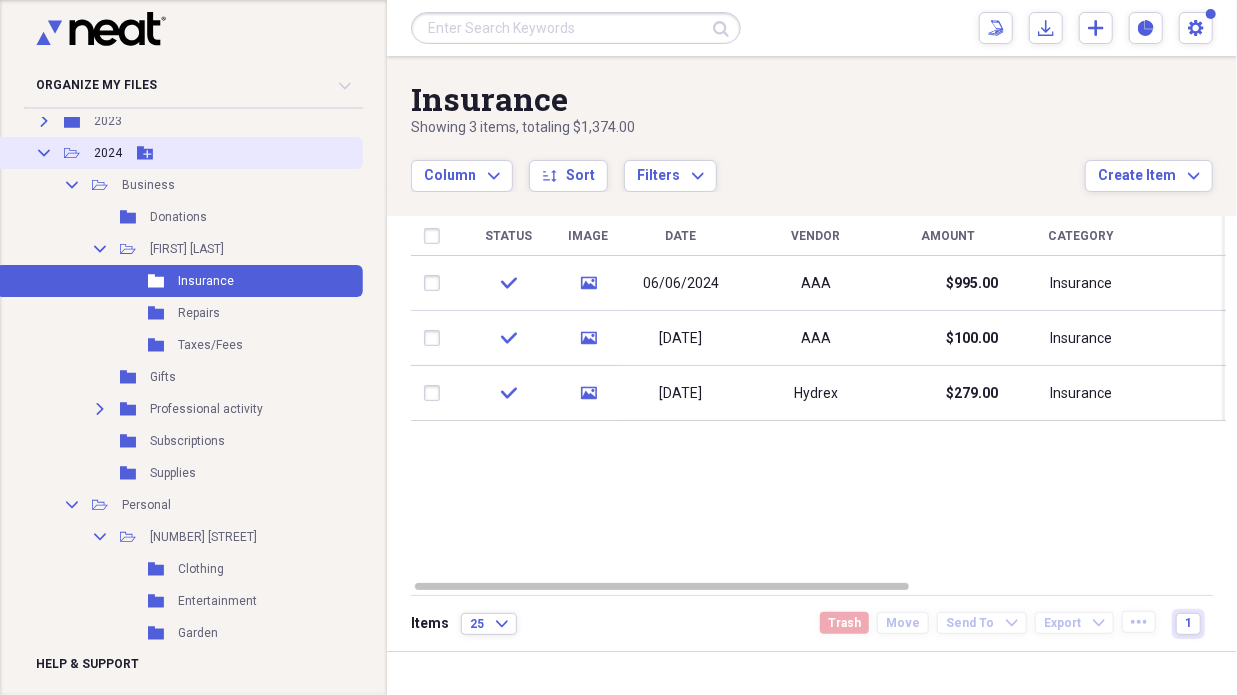 click on "Collapse" 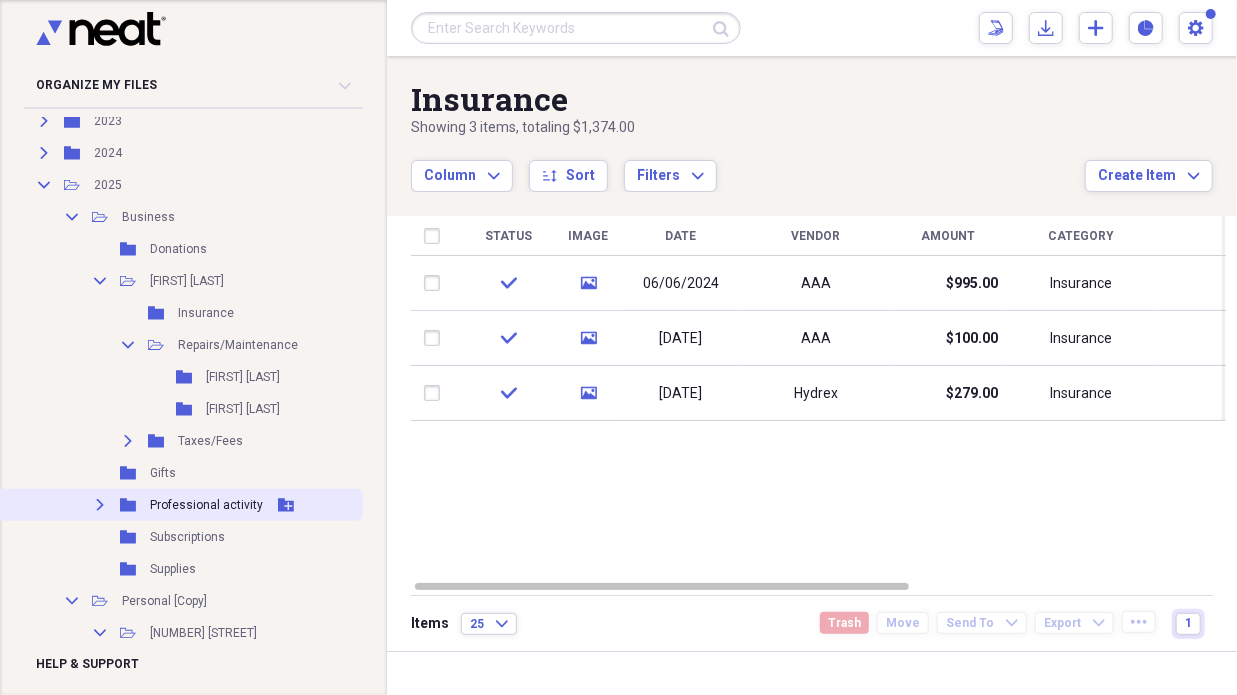scroll, scrollTop: 200, scrollLeft: 0, axis: vertical 